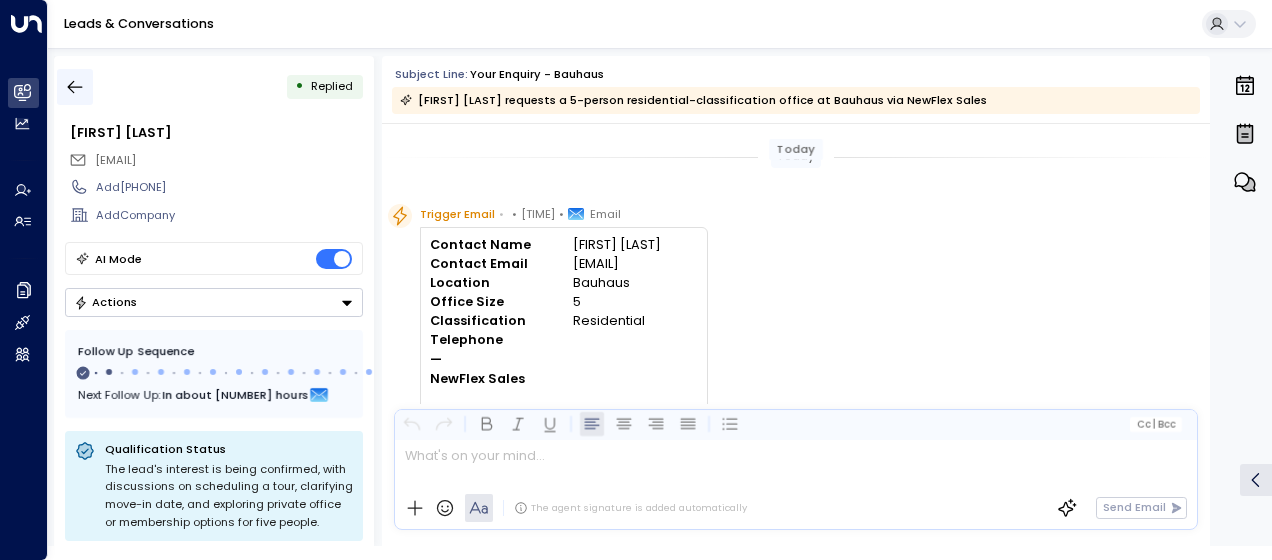 scroll, scrollTop: 0, scrollLeft: 0, axis: both 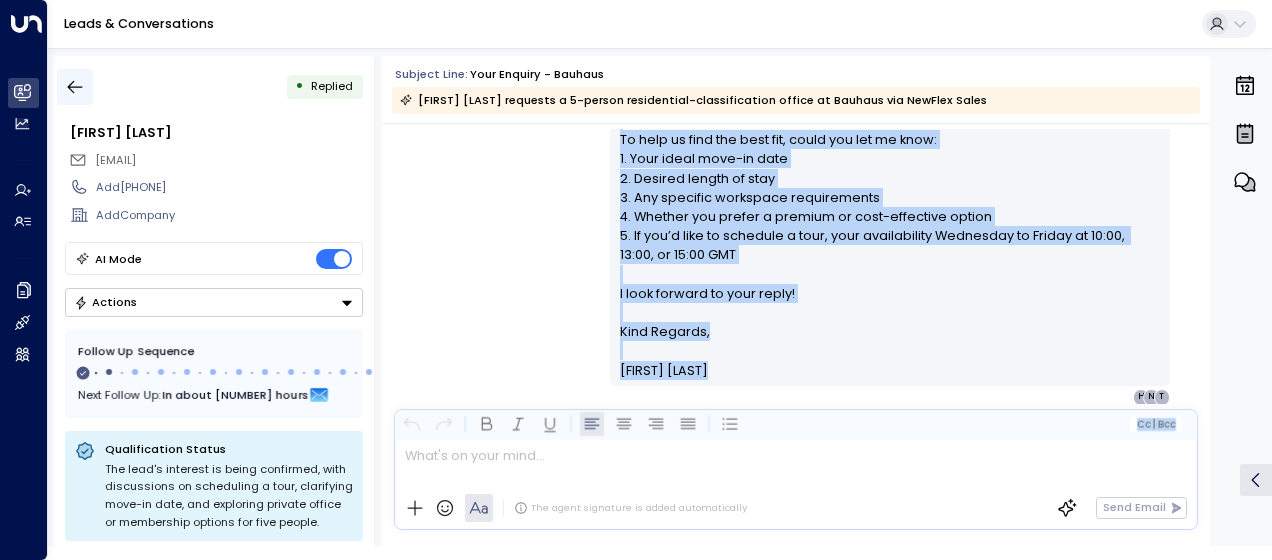 click 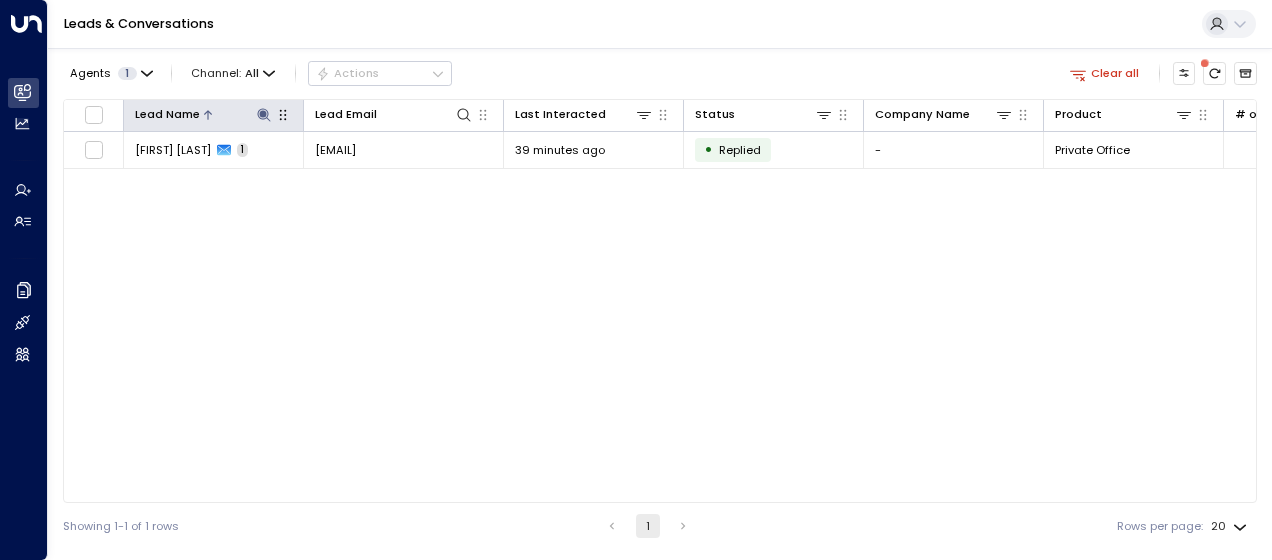 click 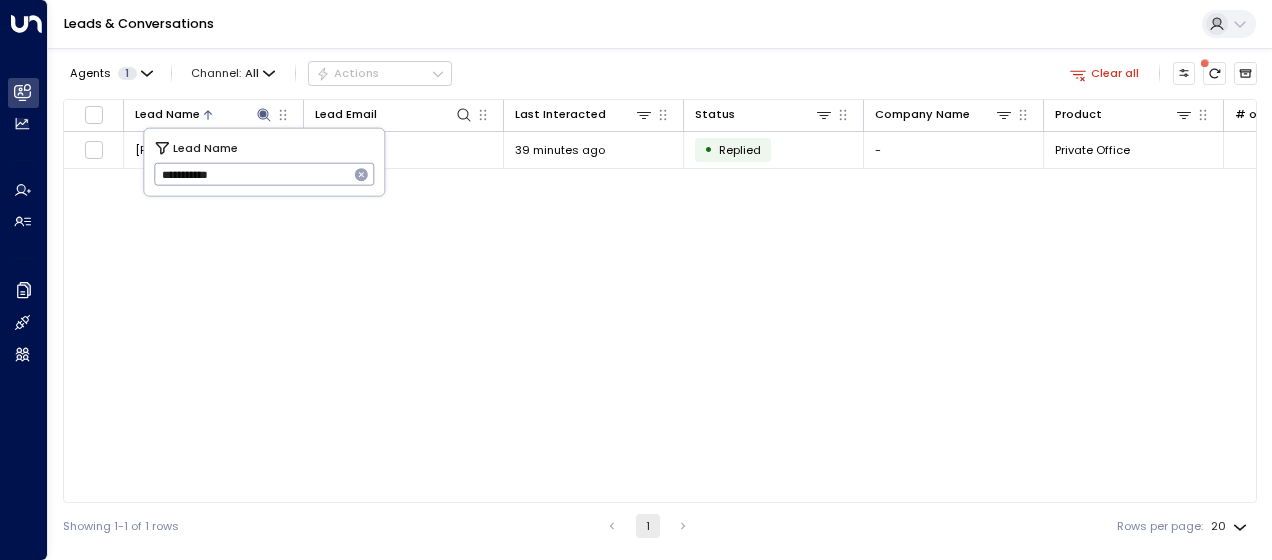 click on "**********" at bounding box center [251, 174] 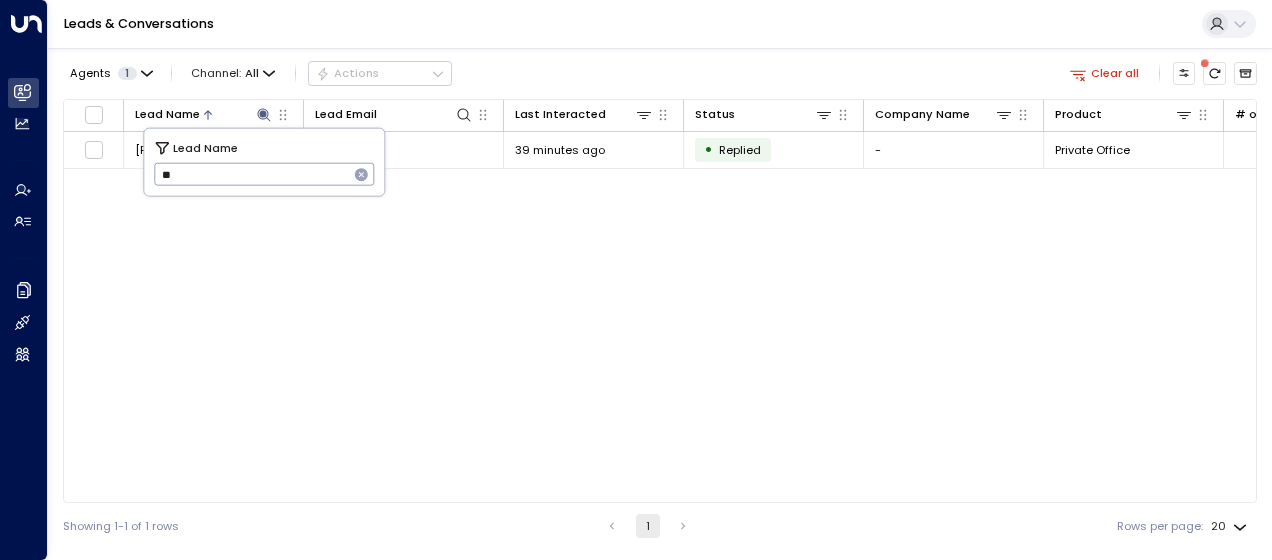 type on "*" 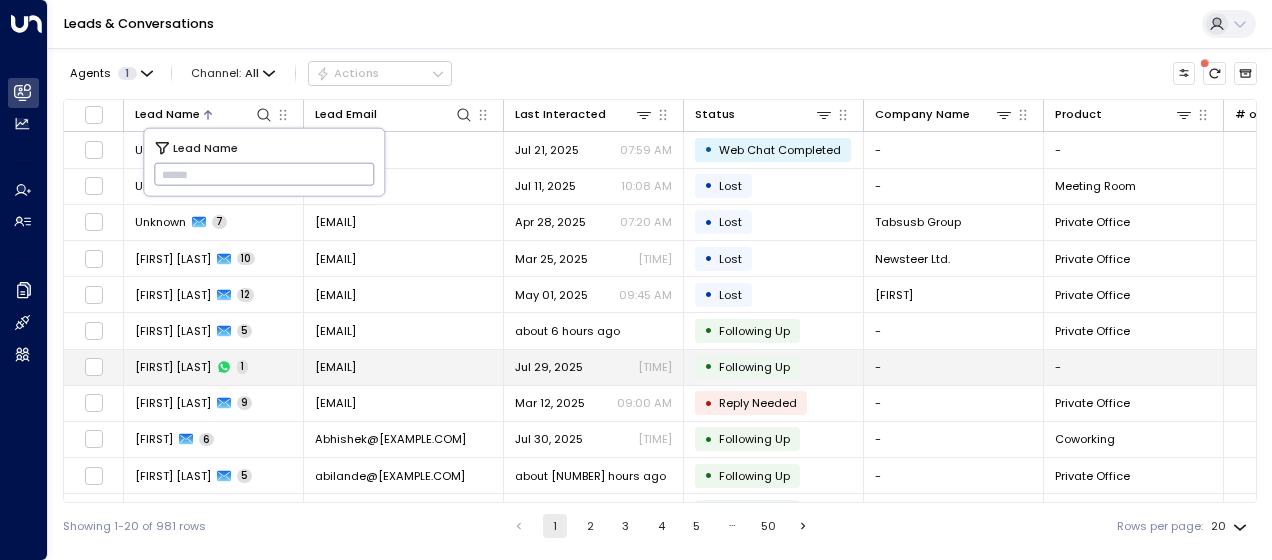 type on "********" 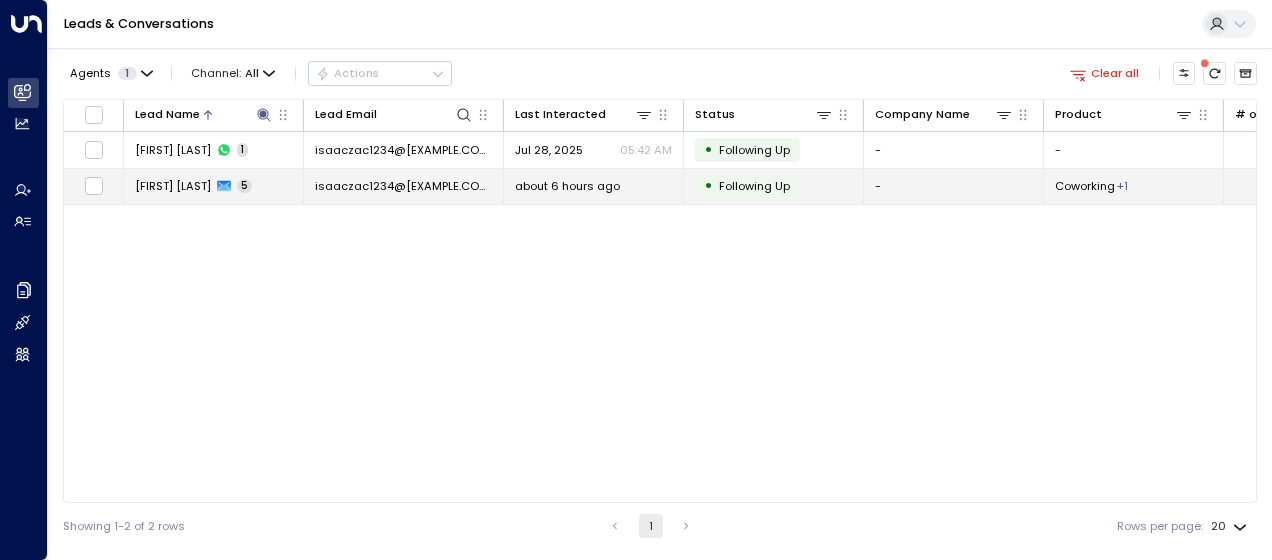 click on "isaaczac1234@[EXAMPLE.COM]" at bounding box center (403, 186) 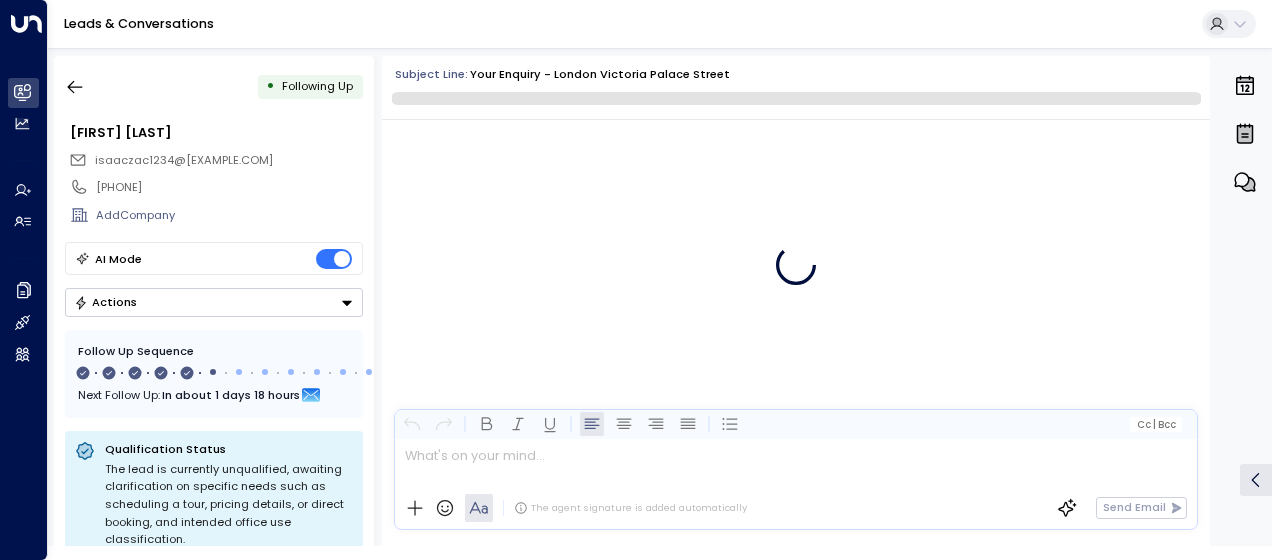 scroll, scrollTop: 2789, scrollLeft: 0, axis: vertical 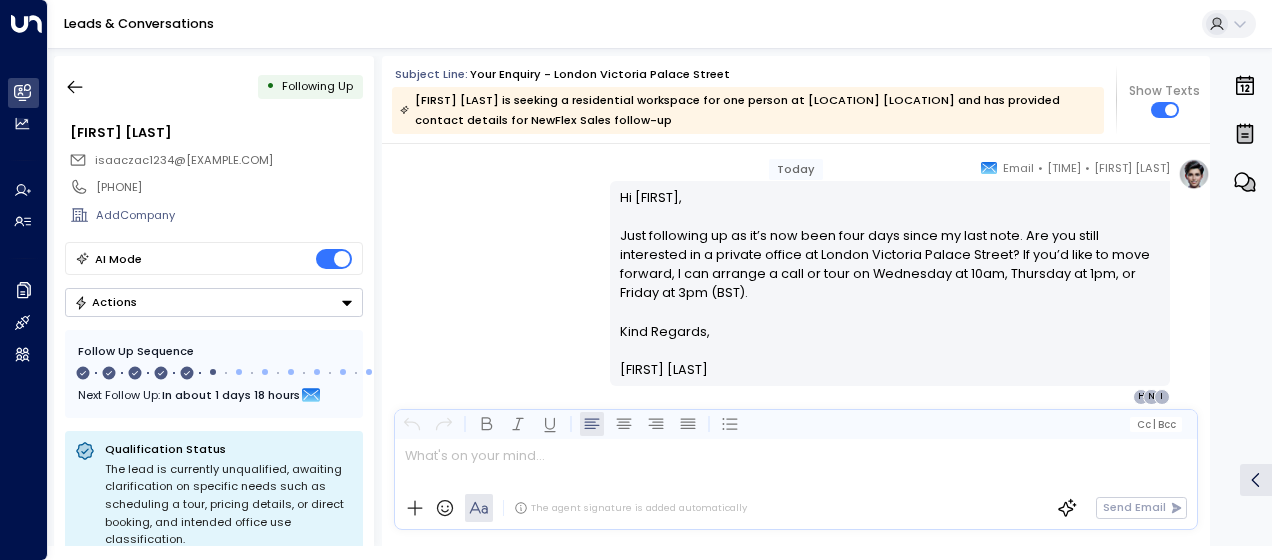 drag, startPoint x: 615, startPoint y: 218, endPoint x: 768, endPoint y: 396, distance: 234.71898 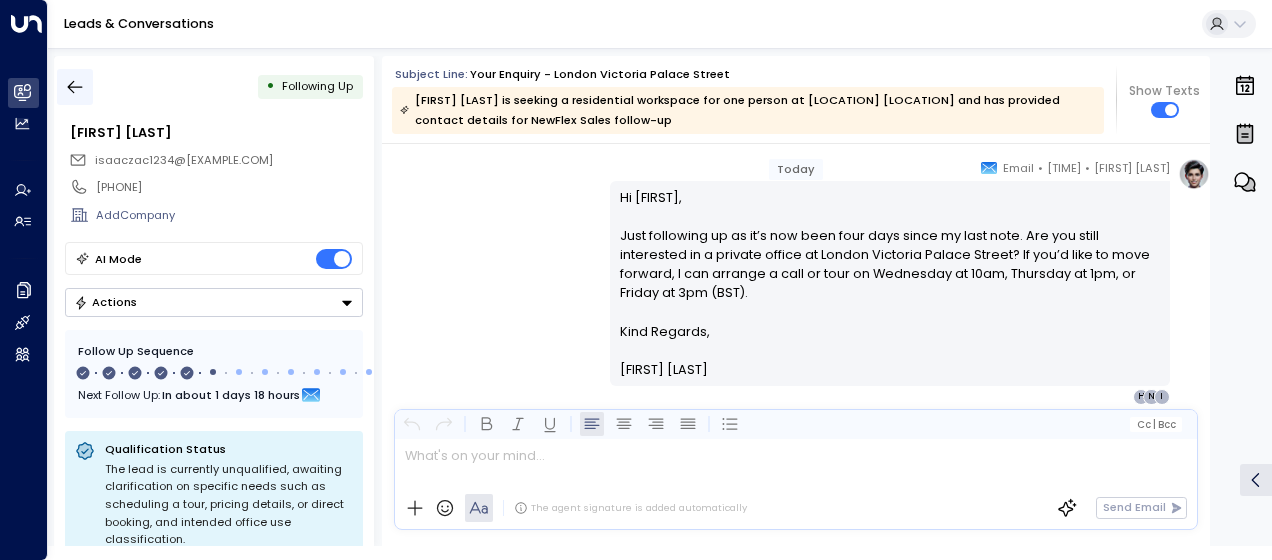 click 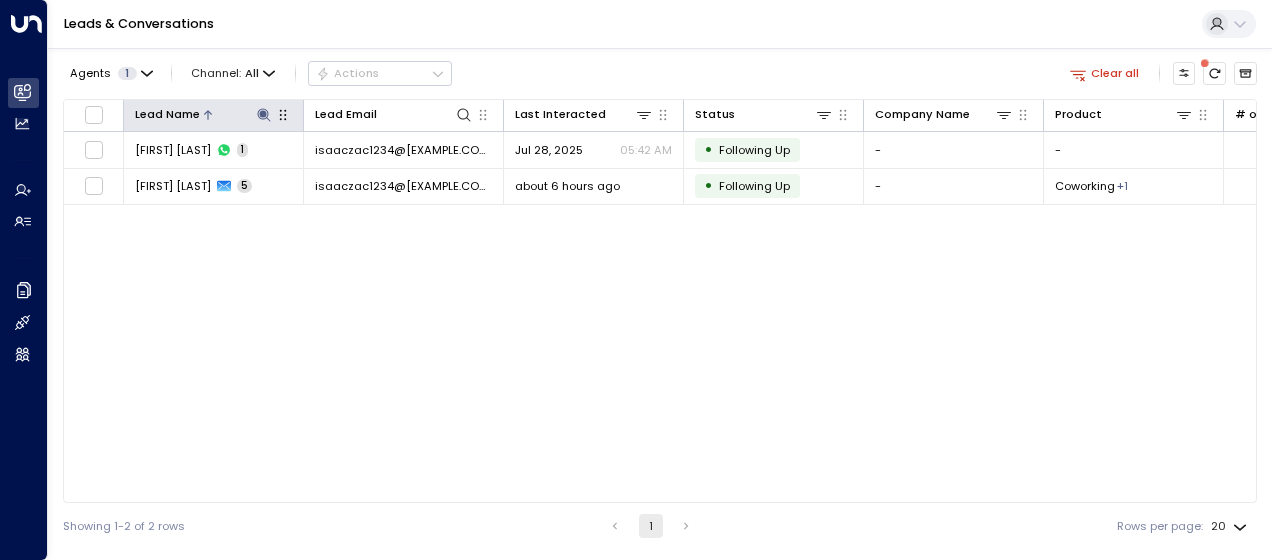 click at bounding box center (263, 114) 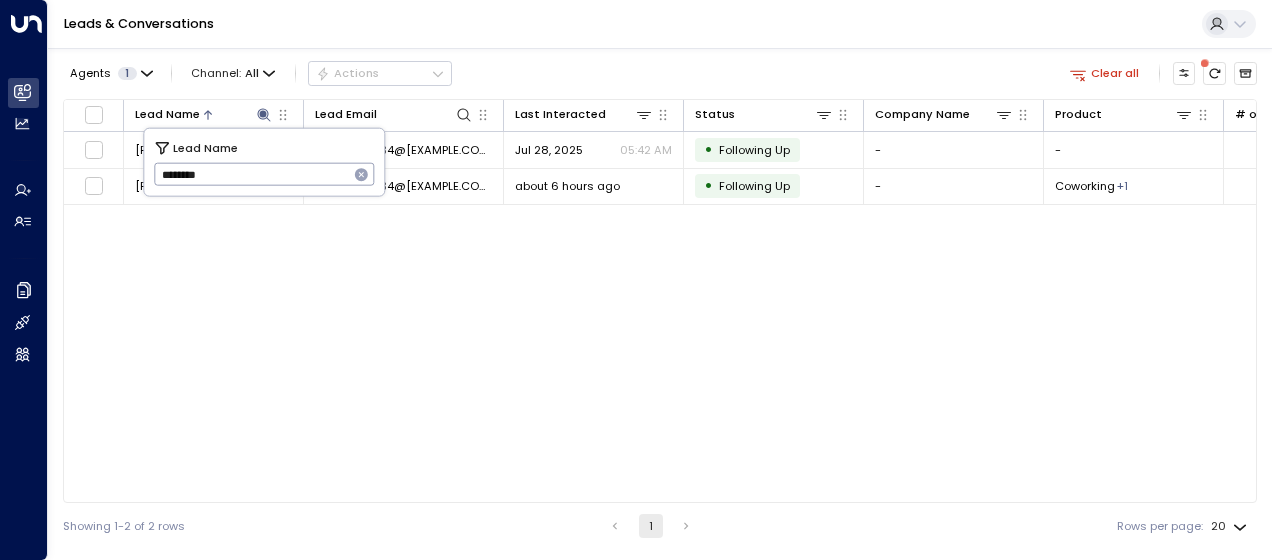 click on "********" at bounding box center (251, 174) 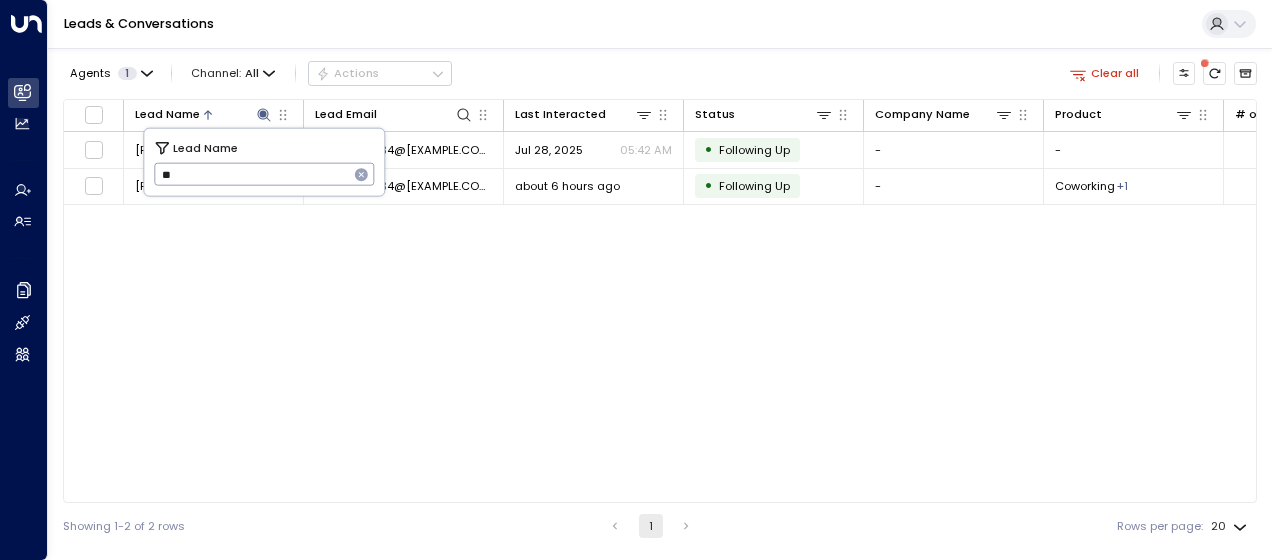 type on "*" 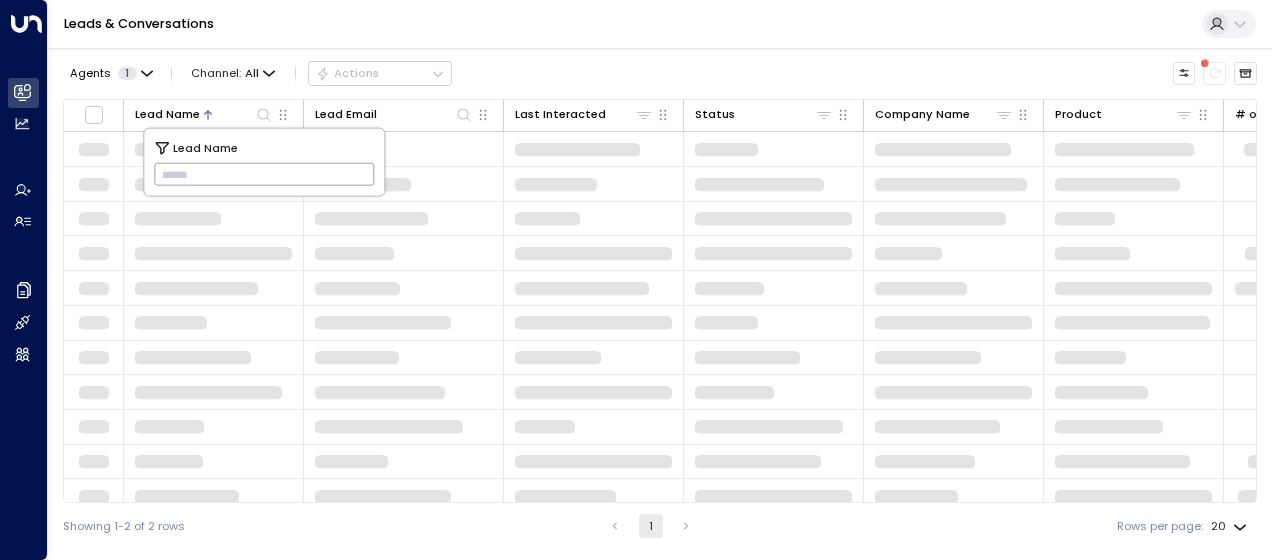 click at bounding box center [264, 174] 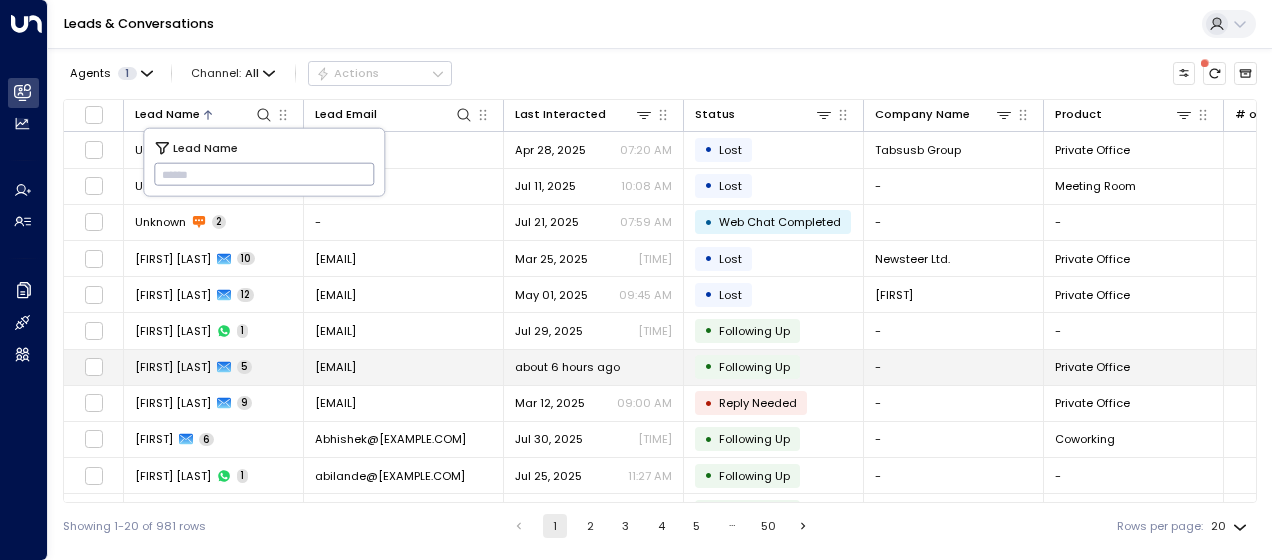 type on "**********" 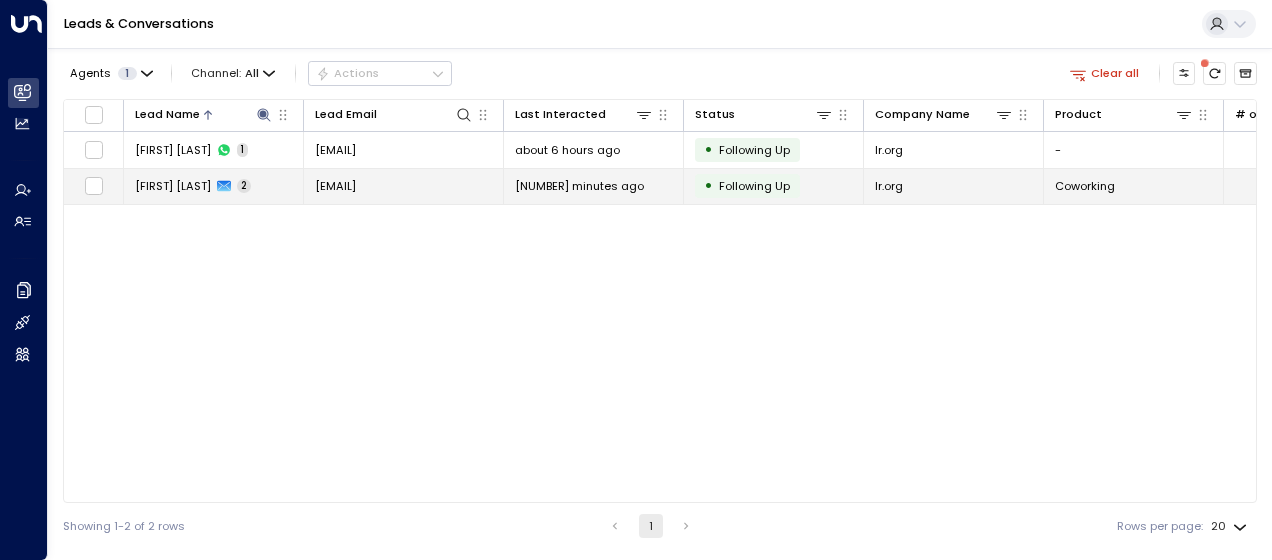 click on "[NUMBER] minutes ago" at bounding box center (594, 186) 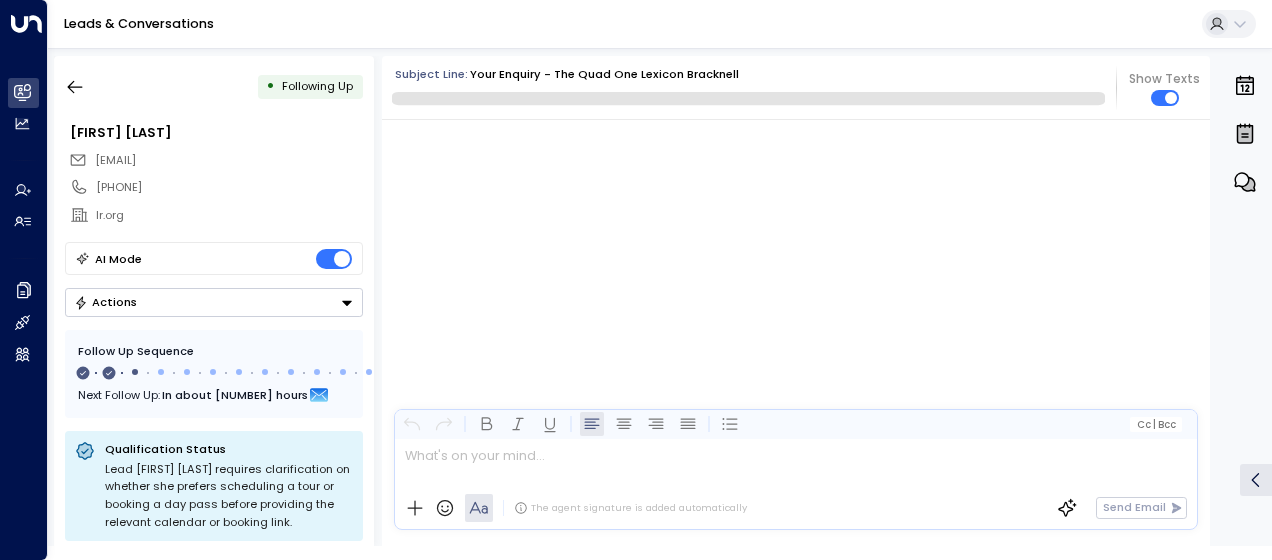 scroll, scrollTop: 1067, scrollLeft: 0, axis: vertical 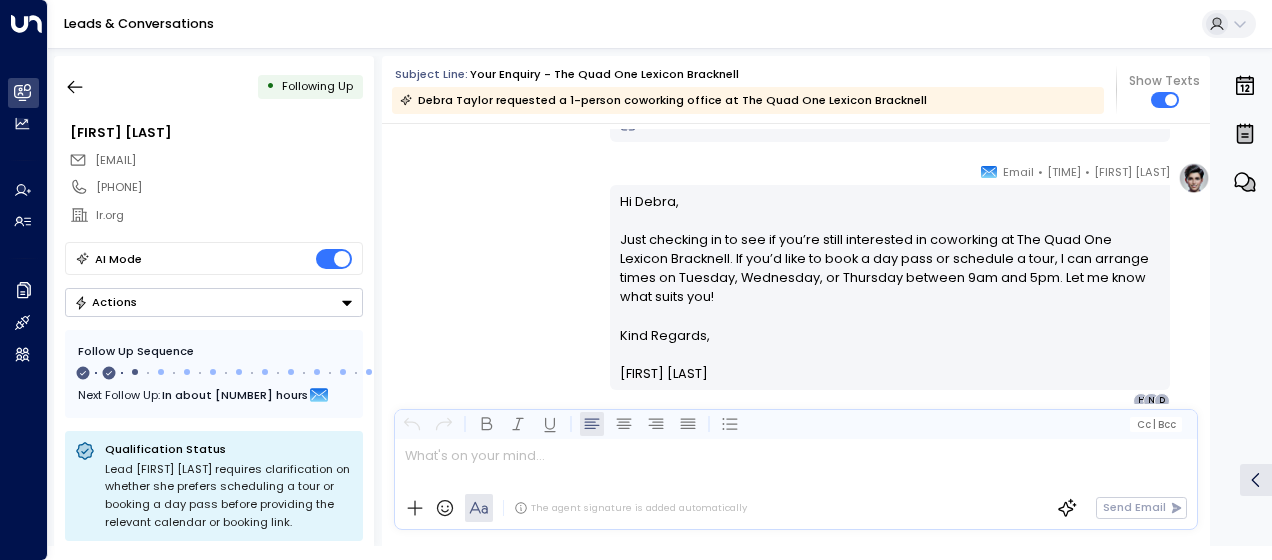 drag, startPoint x: 615, startPoint y: 196, endPoint x: 710, endPoint y: 382, distance: 208.85641 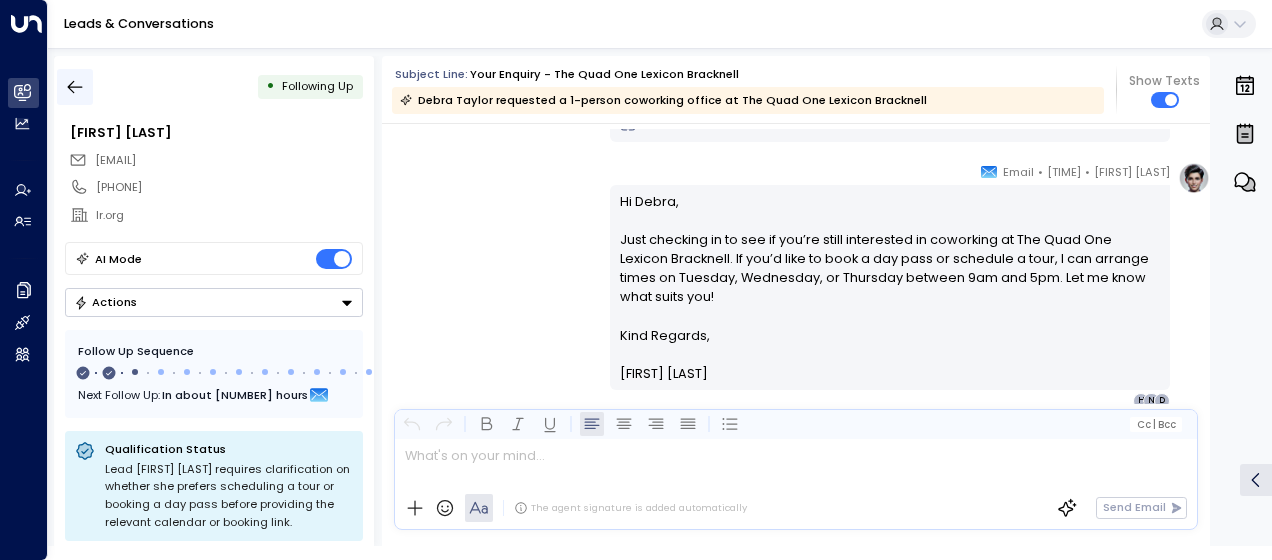 click 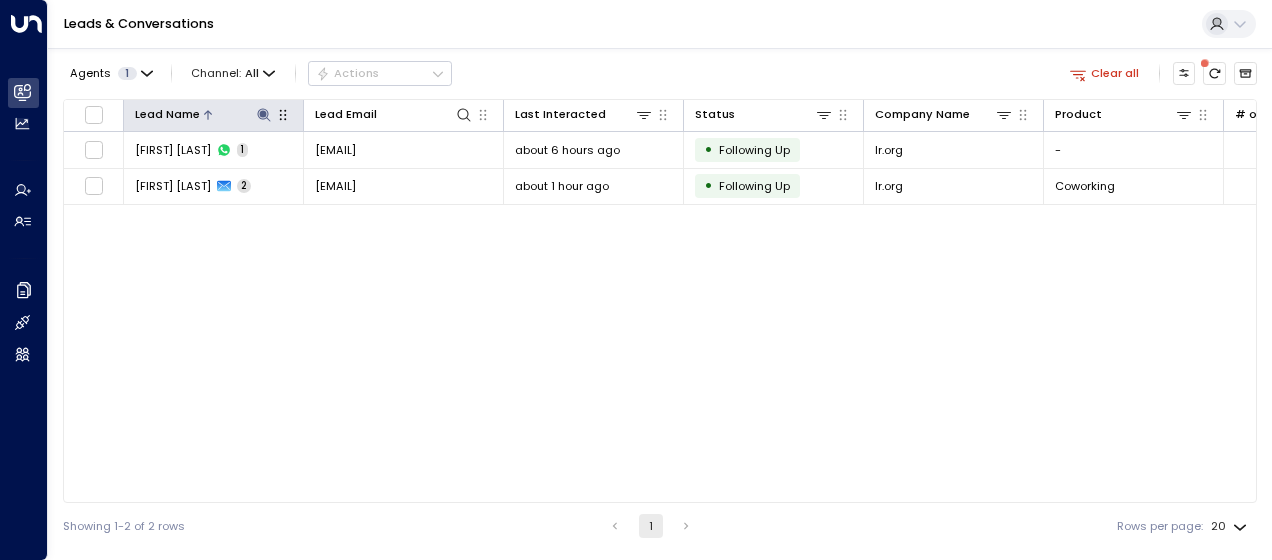 click 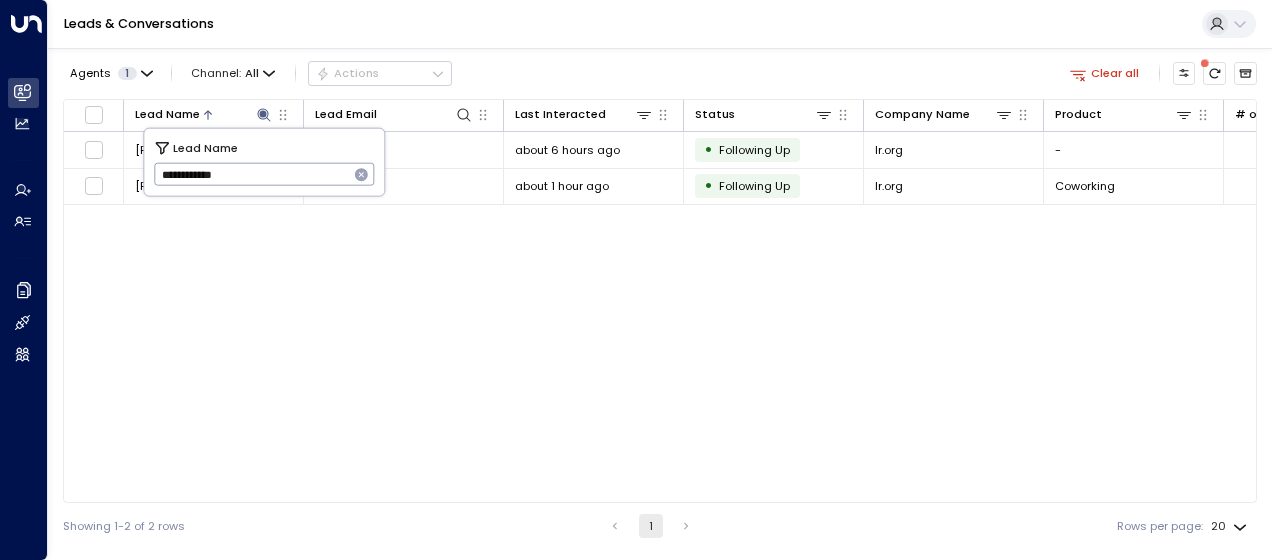 click on "**********" at bounding box center (251, 174) 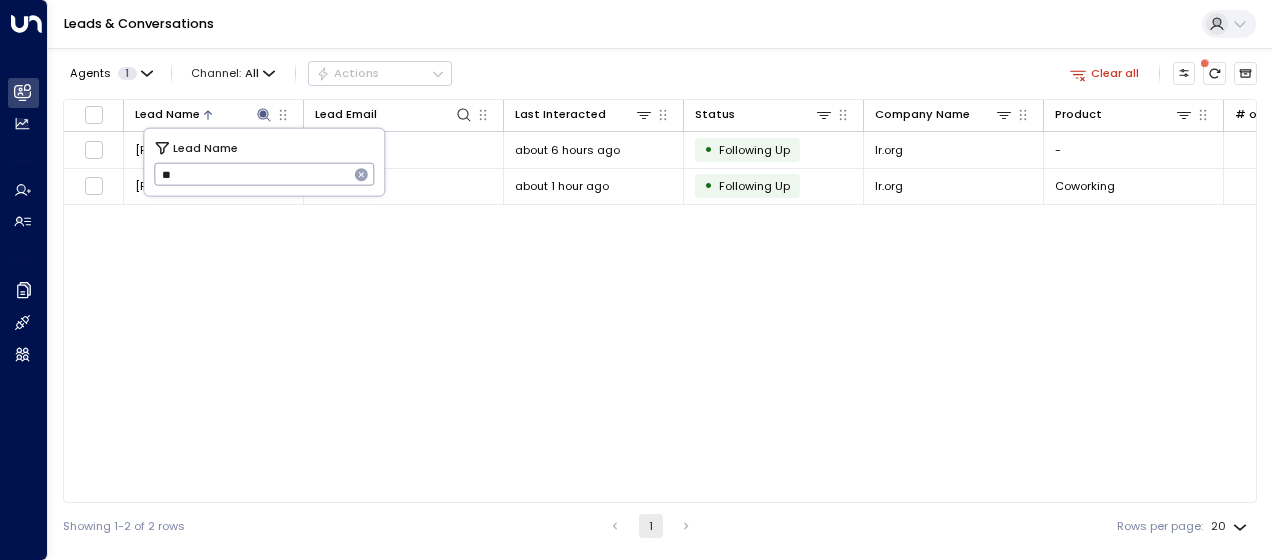 type on "*" 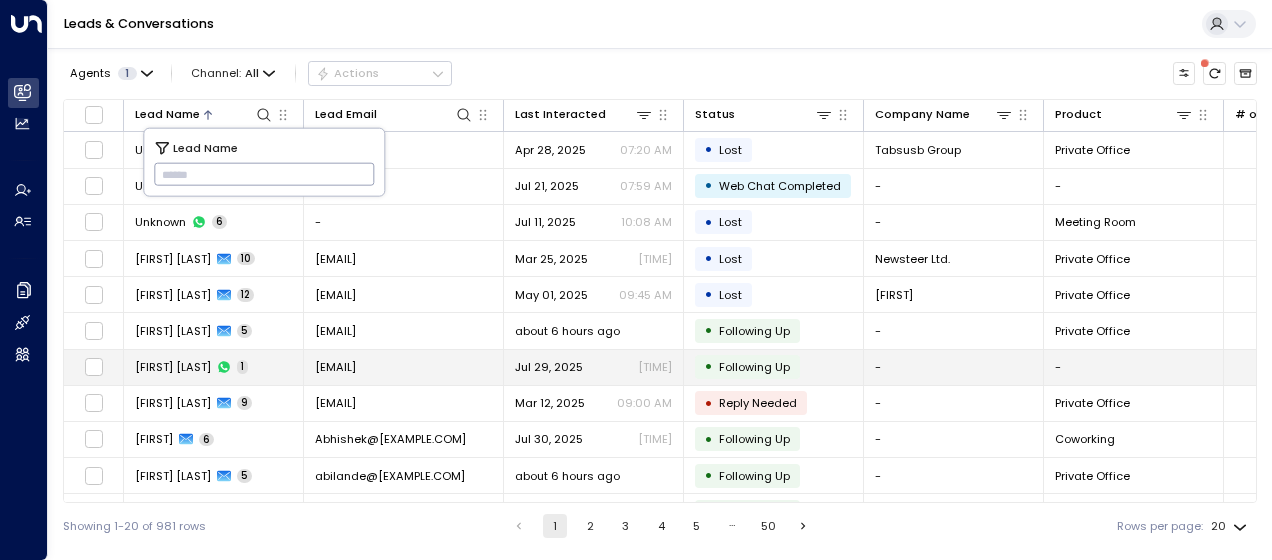 type on "**********" 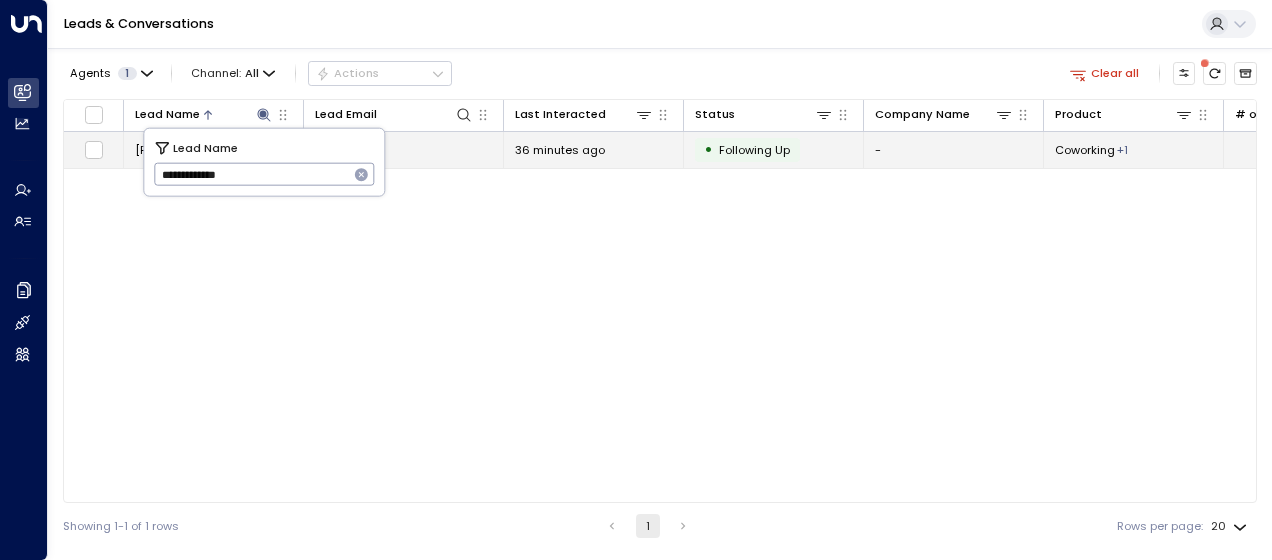 click on "[EMAIL]" at bounding box center [335, 150] 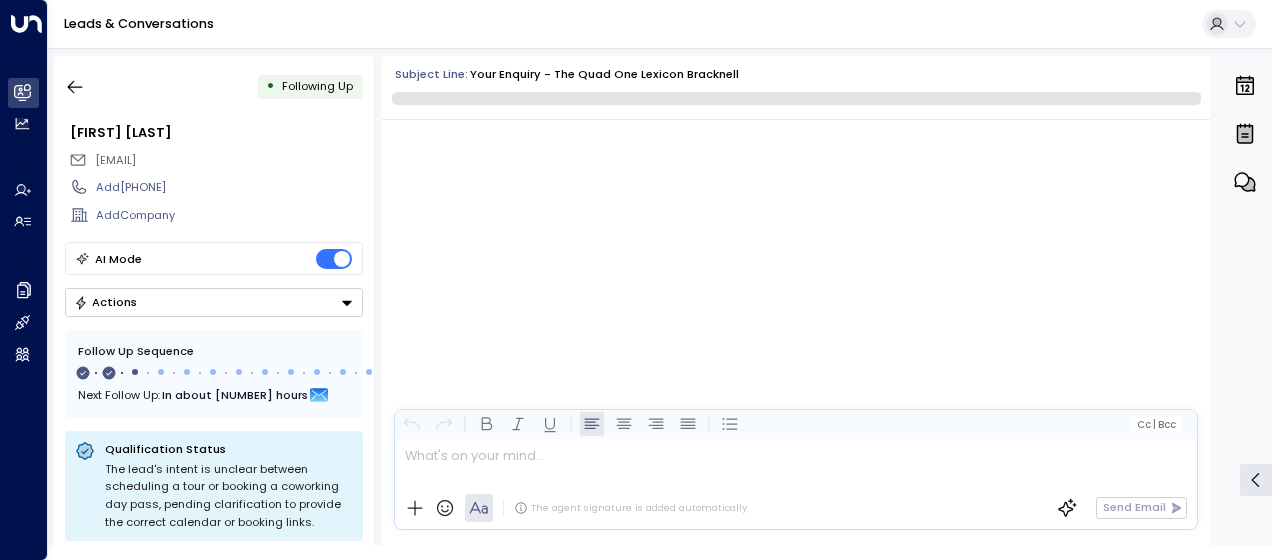 scroll, scrollTop: 1173, scrollLeft: 0, axis: vertical 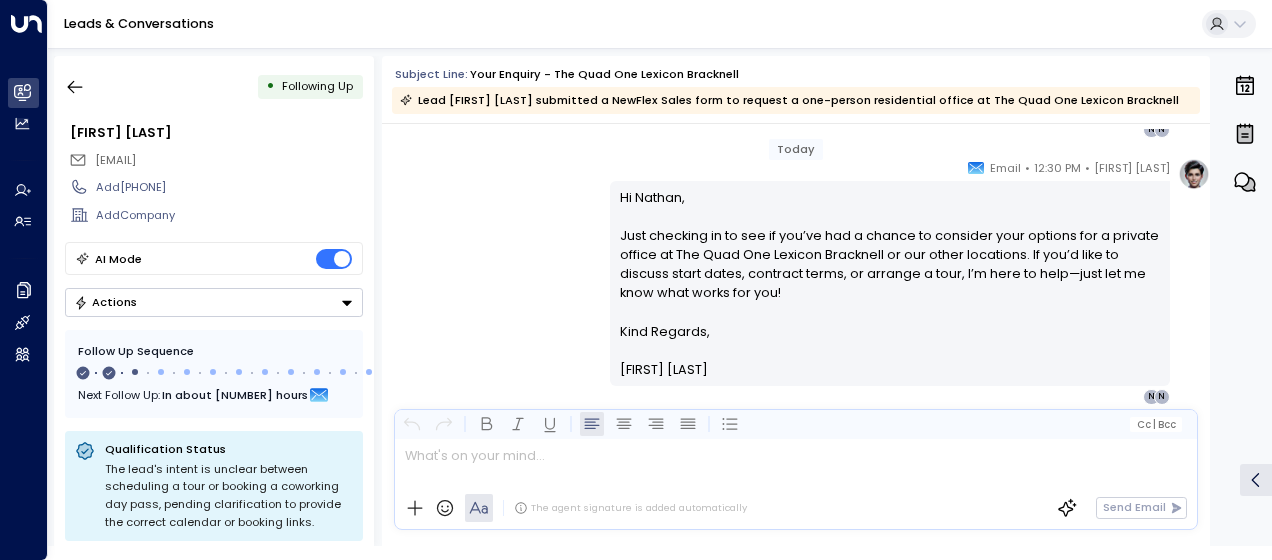 drag, startPoint x: 615, startPoint y: 254, endPoint x: 731, endPoint y: 410, distance: 194.40164 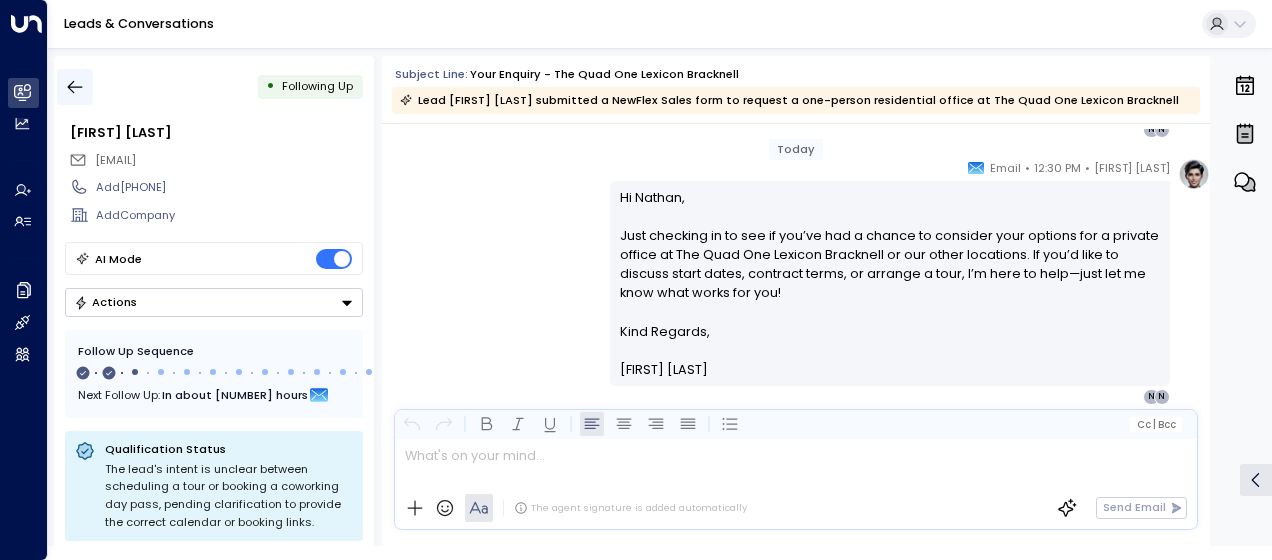 click 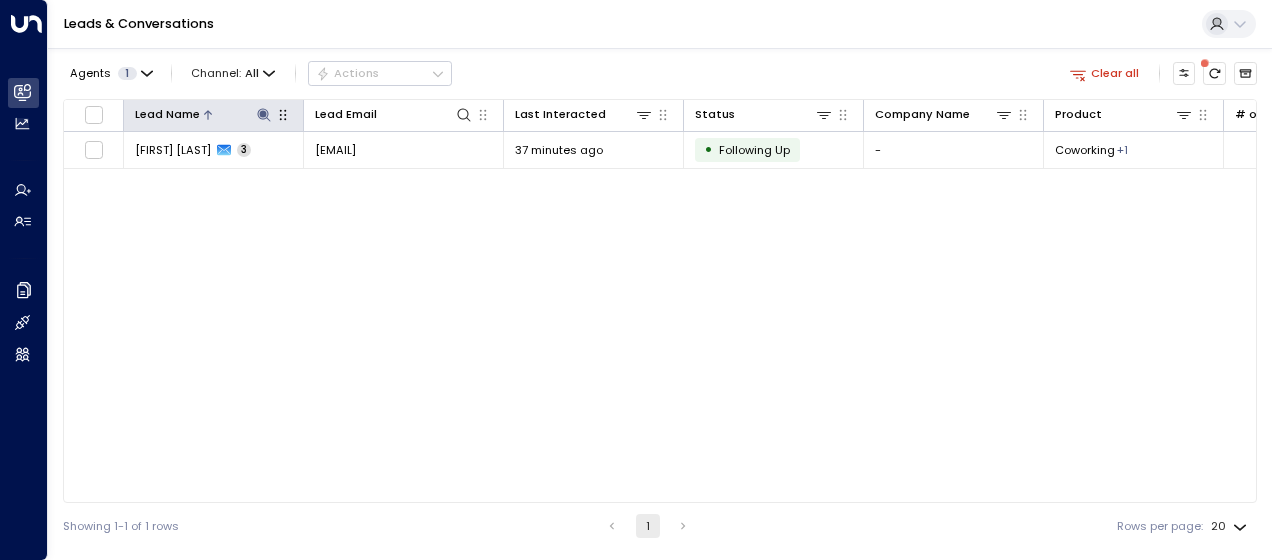 click 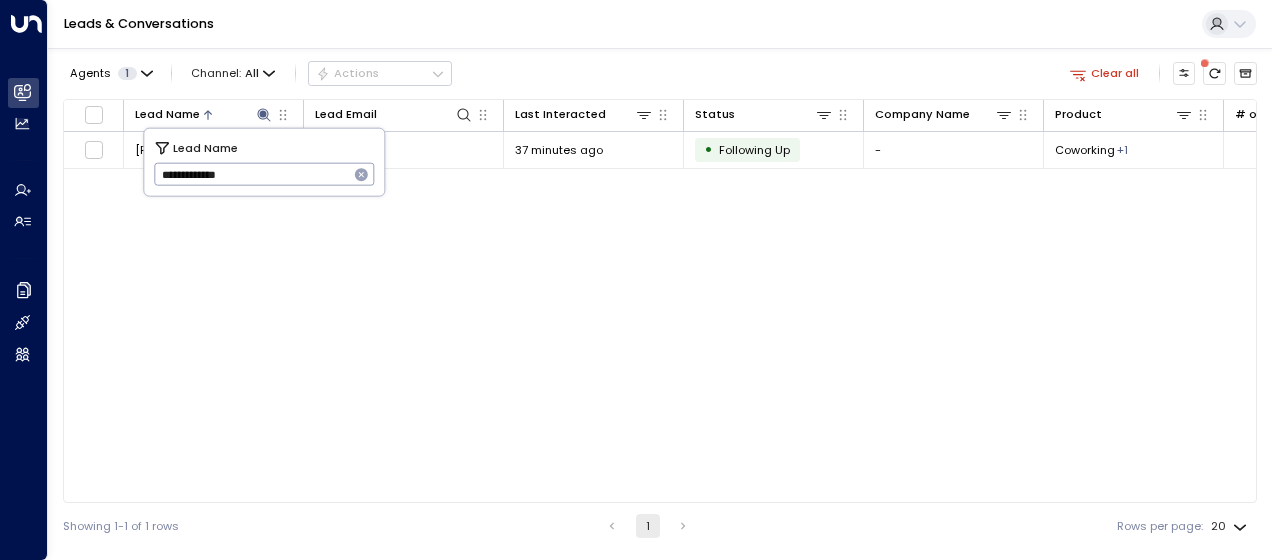 drag, startPoint x: 158, startPoint y: 178, endPoint x: 170, endPoint y: 143, distance: 37 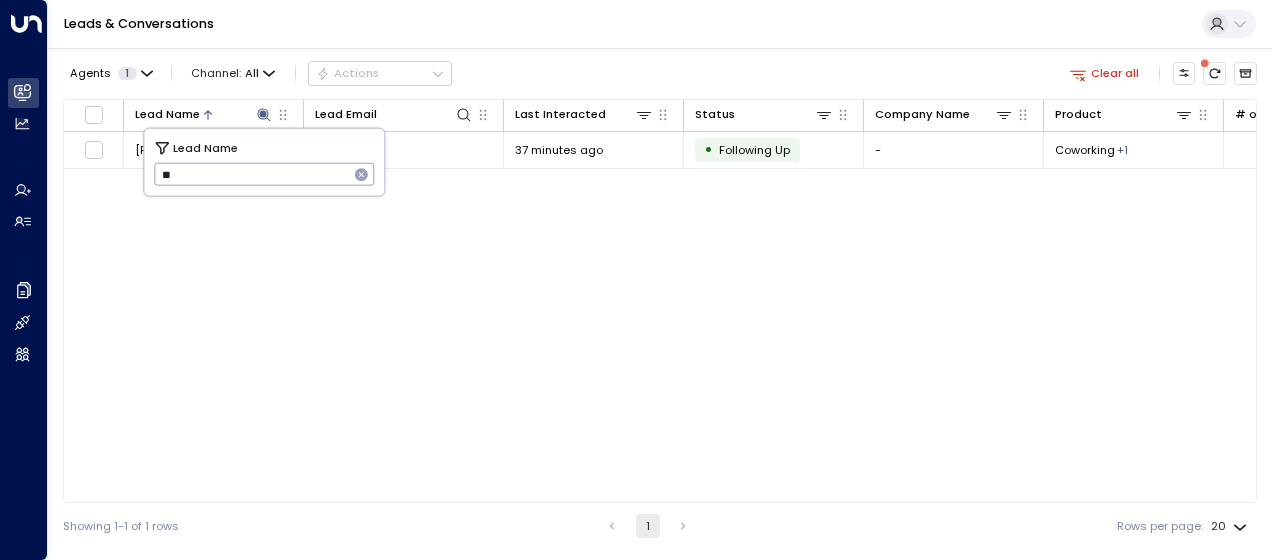 type on "*" 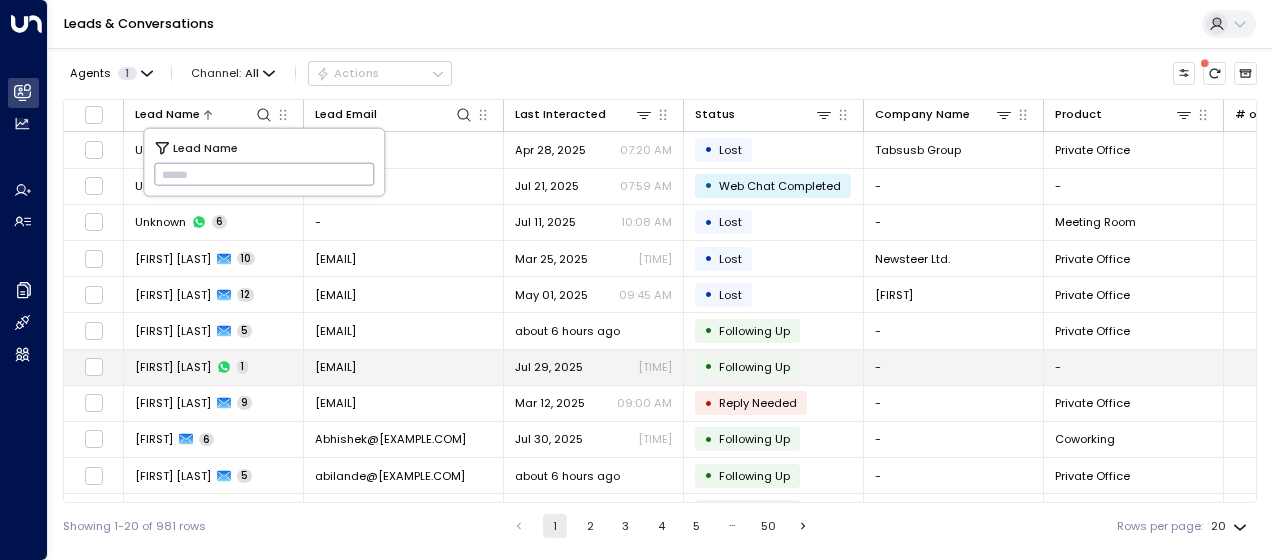 type on "**********" 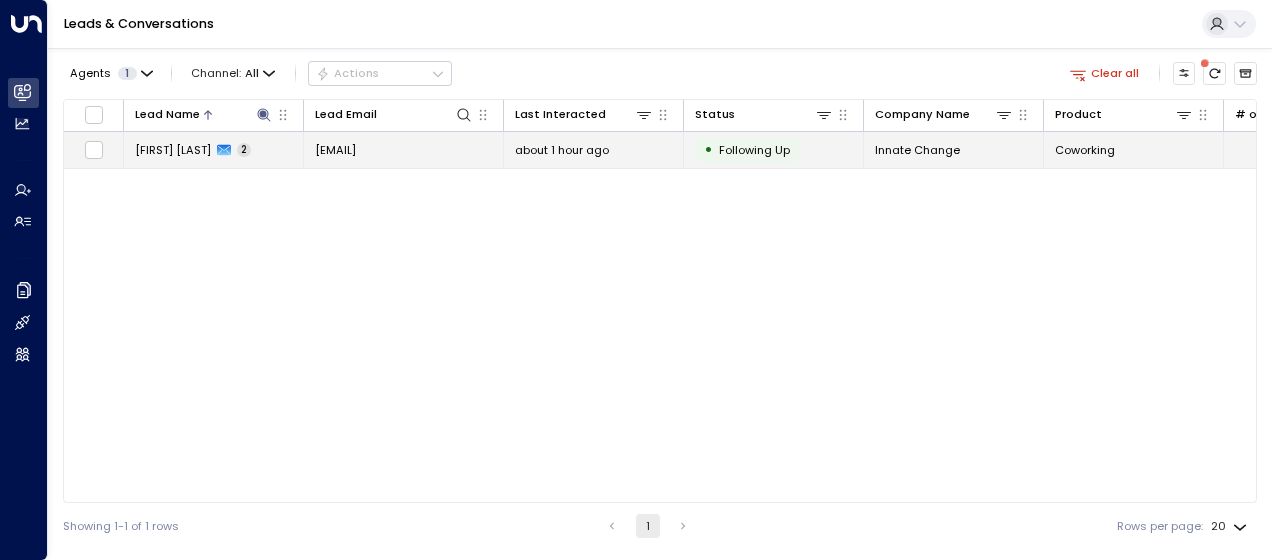 click on "[EMAIL]" at bounding box center (335, 150) 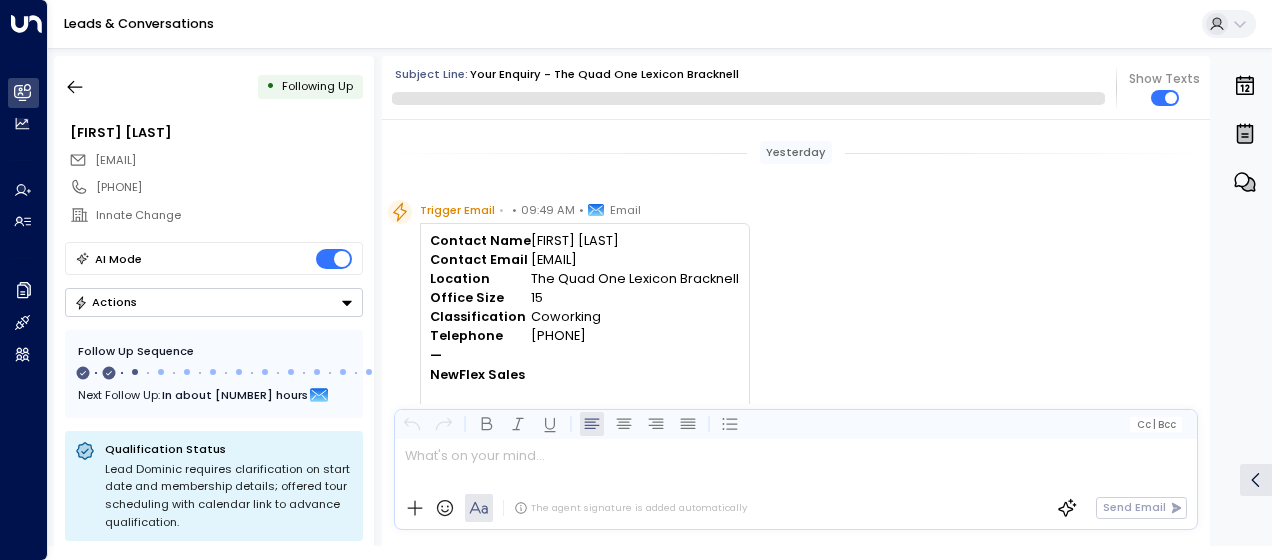 scroll, scrollTop: 887, scrollLeft: 0, axis: vertical 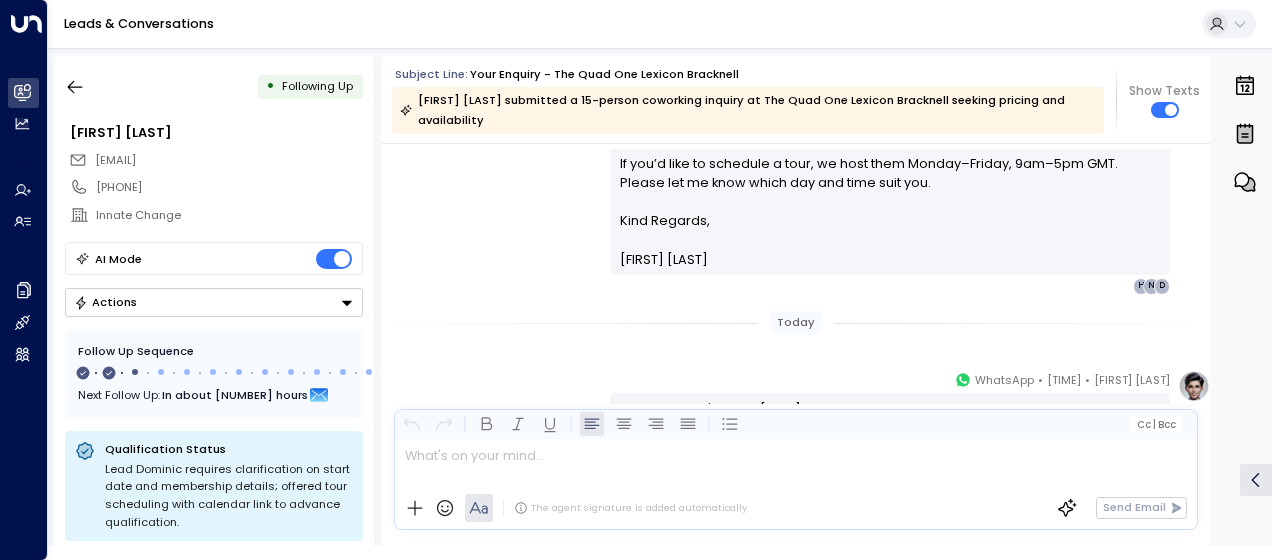 click on "[FIRST] [LAST] • [TIME] • Email Hi [FIRST], Thank you for your interest in The Quad One Lexicon Bracknell. Here are our current options: Coworking - Day Pass: £20 per day, Monday–Friday. Private Offices (teams of 12–16) - 12-person office: £4,440 per month - 16-person office: £4,800 per month and £5,280 per month Meeting Rooms - Braccan (up to 16 people): £79 per hour, £285 half-day, £499 full-day You can view further details and our brochure here: The Quad One Lexicon Bracknell Alternative locations for your consideration: - Reading One Station Hill, Reading - Oxford Summertown, Oxford To help us tailor the right solution, could you let me know: 1. Your preferred start date 2. How long you’d like the space for 3. Any specific workspace requirements or preferences If you’d like to schedule a tour, we host them Monday–Friday, 9am–5pm GMT. Please let me know which day and time suit you. Kind Regards, [FIRST] [LAST] D N H" at bounding box center (796, -50) 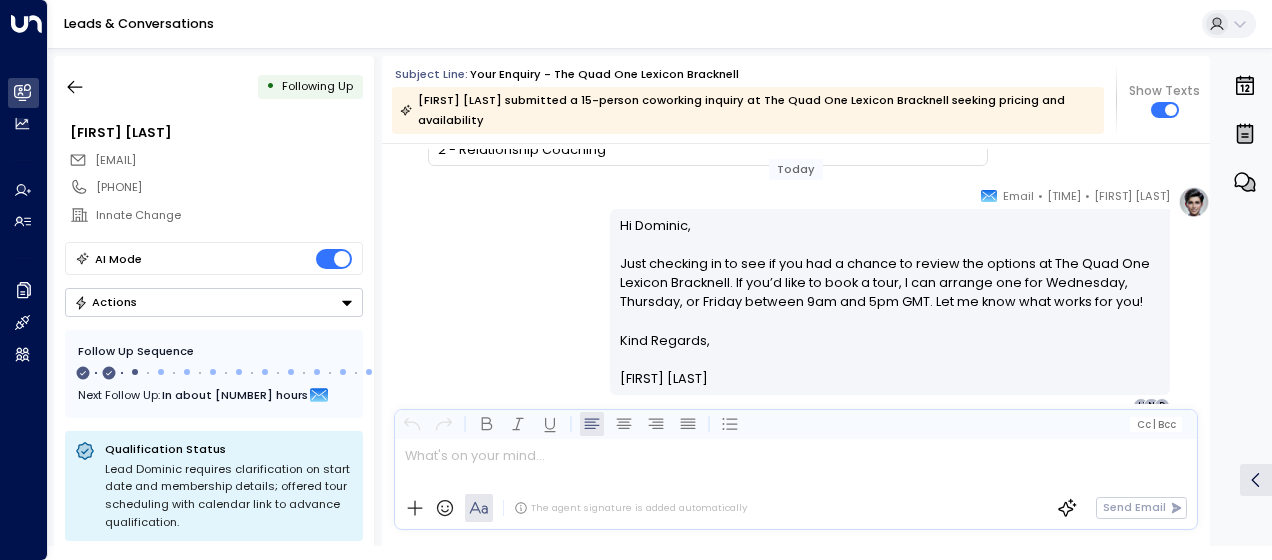 scroll, scrollTop: 1456, scrollLeft: 0, axis: vertical 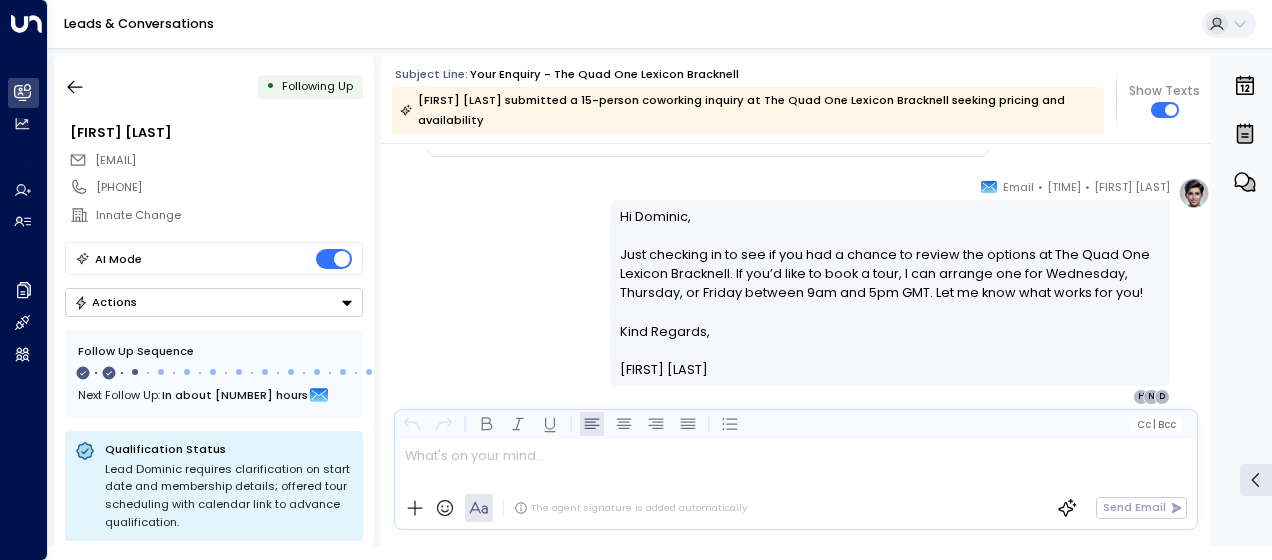 drag, startPoint x: 614, startPoint y: 210, endPoint x: 730, endPoint y: 368, distance: 196.01021 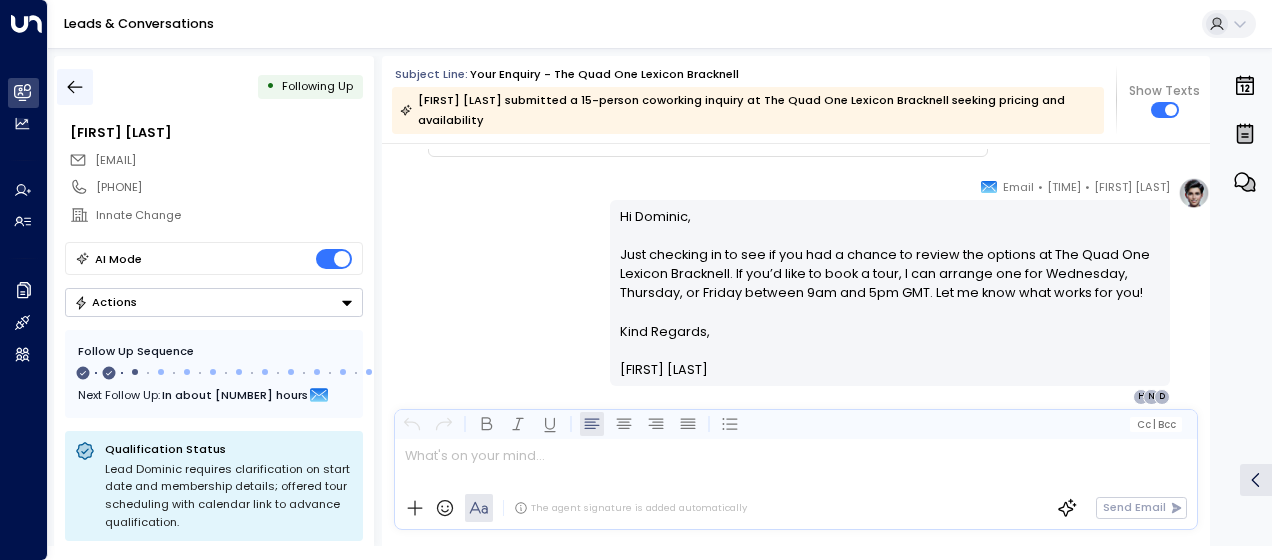 click 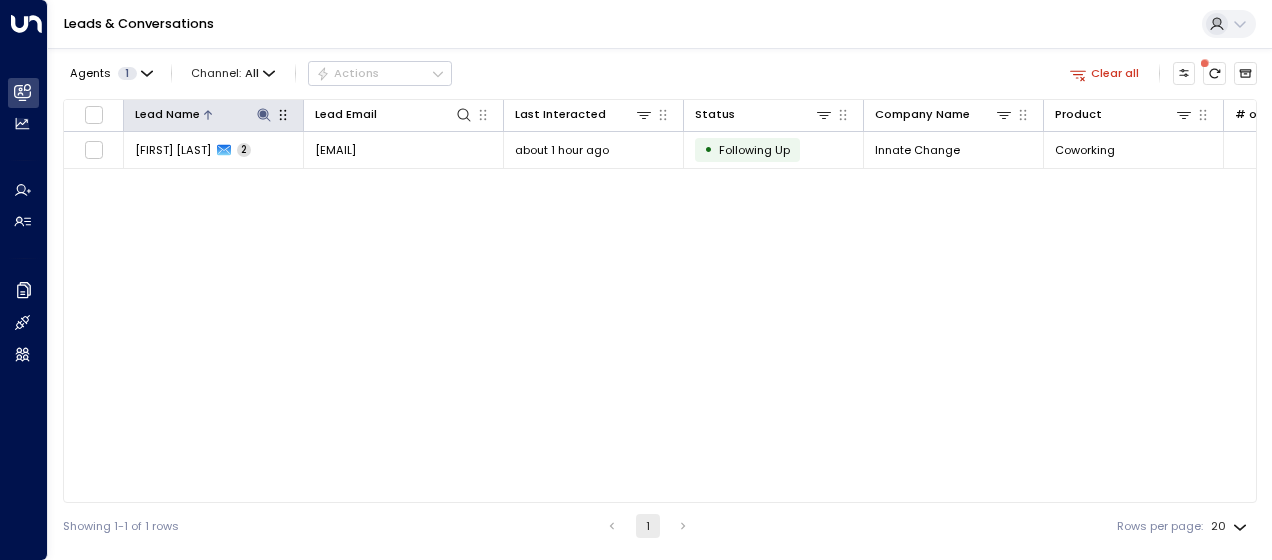 click 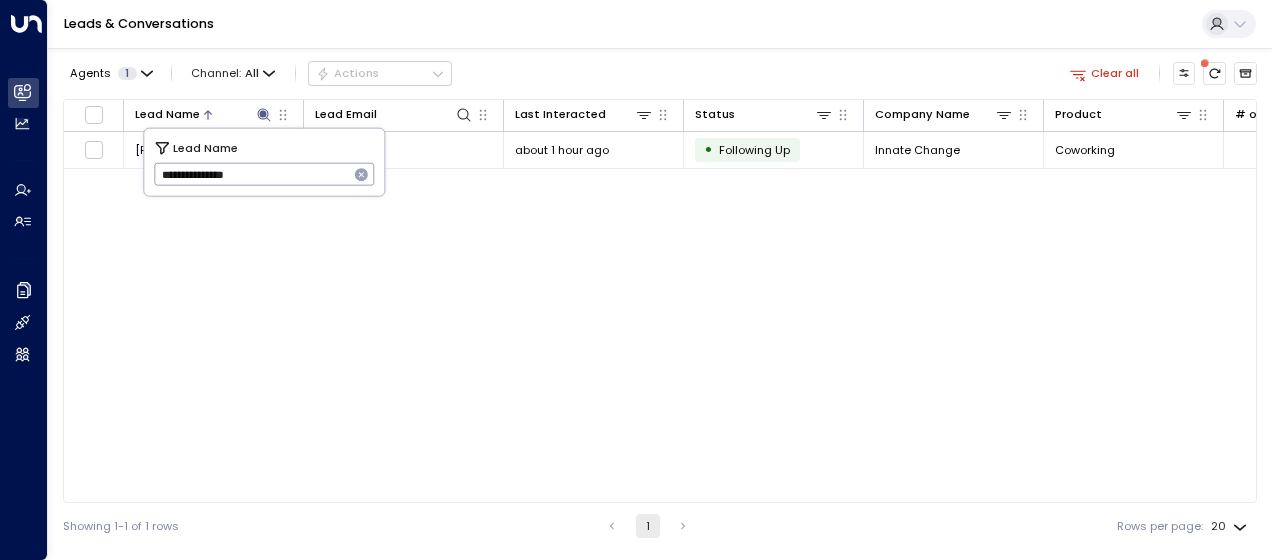 click on "**********" at bounding box center (251, 174) 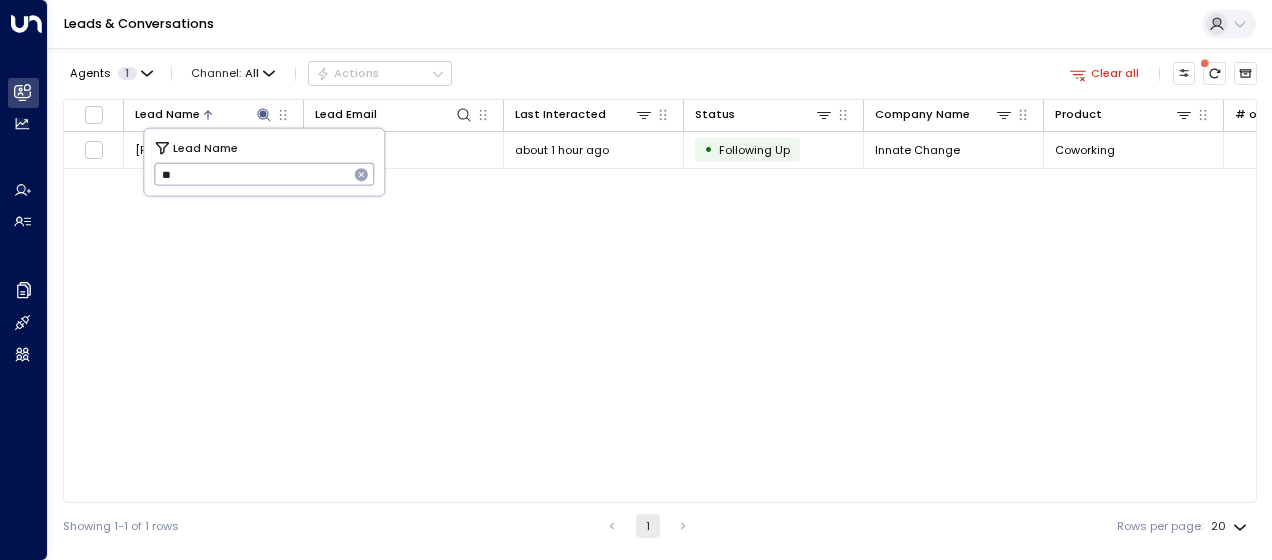 type on "*" 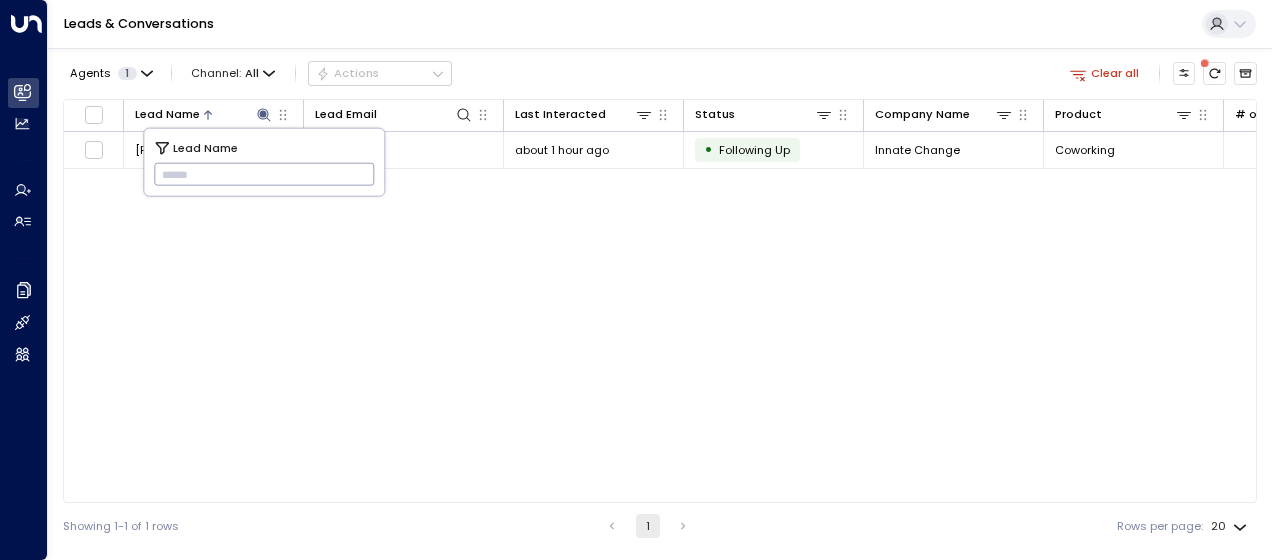 click at bounding box center [264, 174] 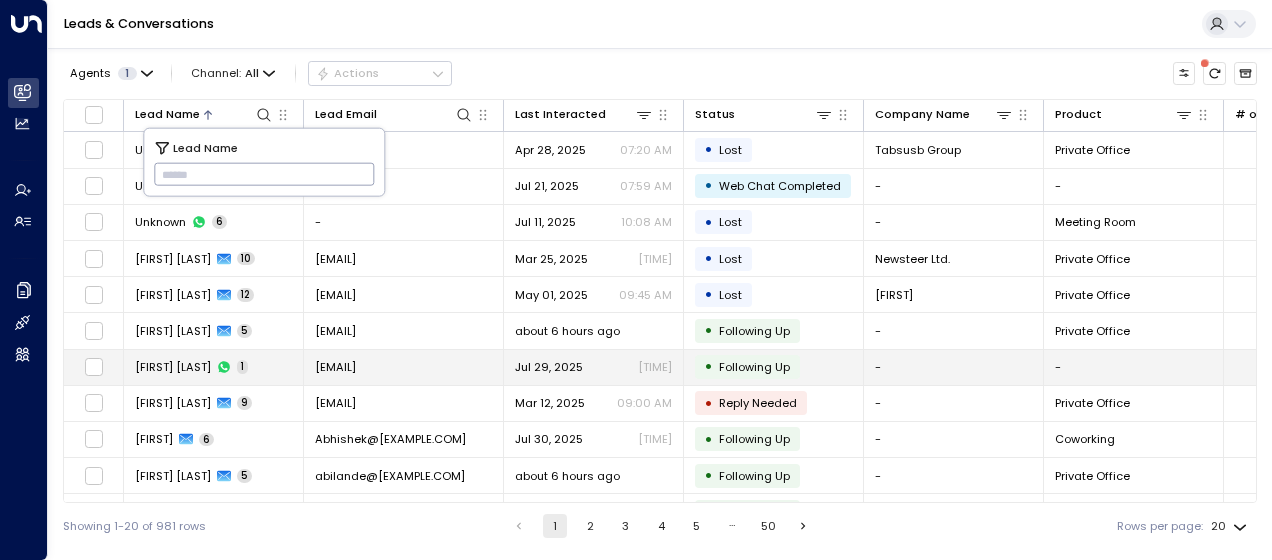 type on "**********" 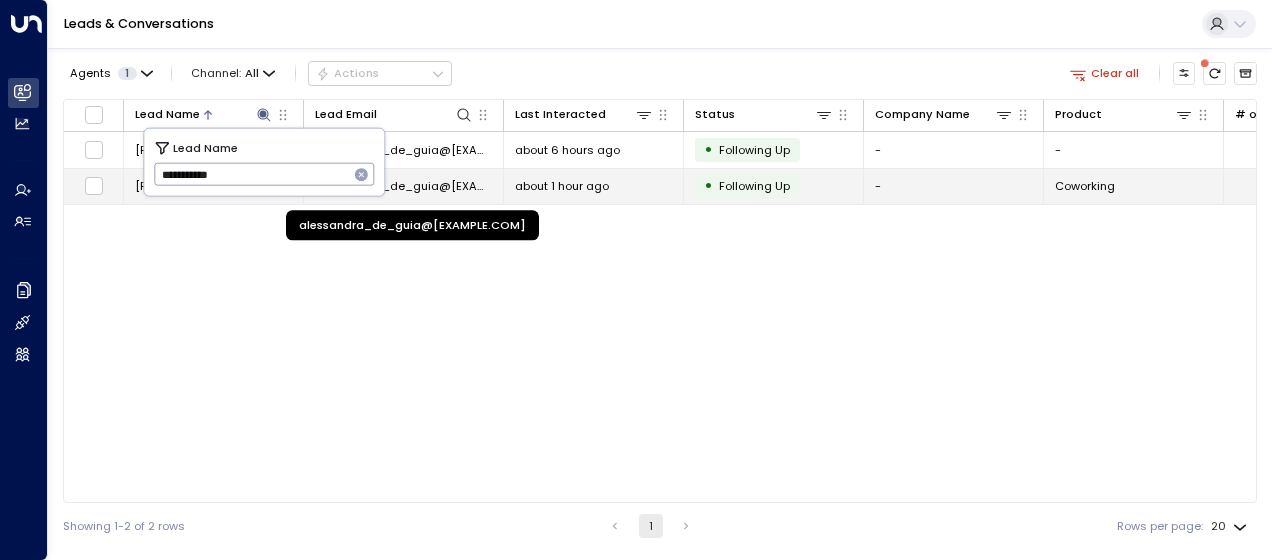 click on "alessandra_de_guia@[EXAMPLE.COM]" at bounding box center [403, 186] 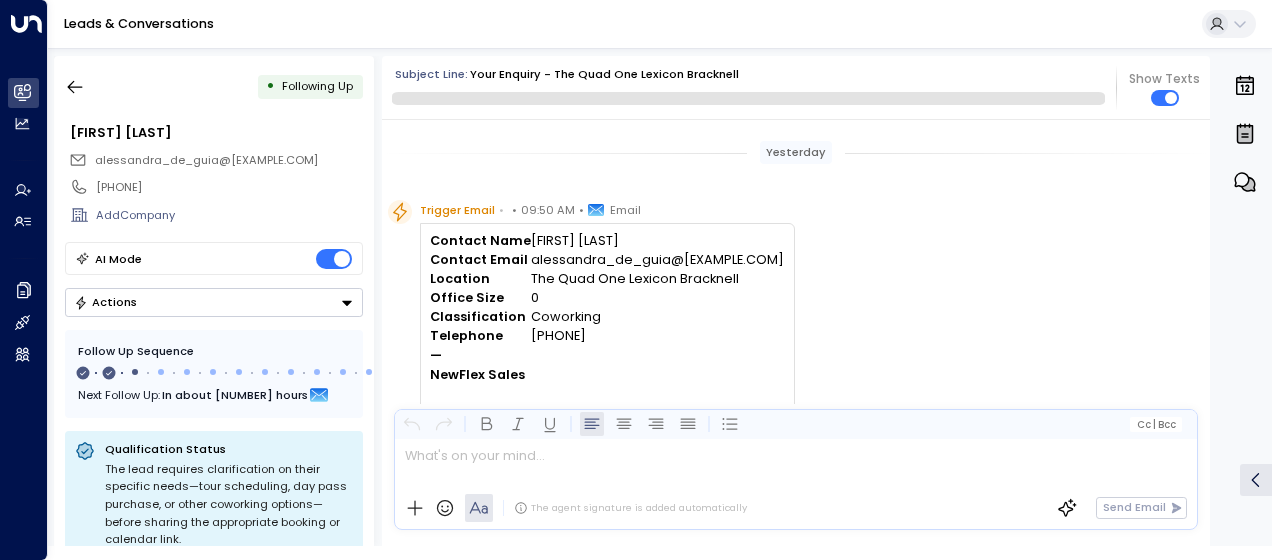 scroll, scrollTop: 906, scrollLeft: 0, axis: vertical 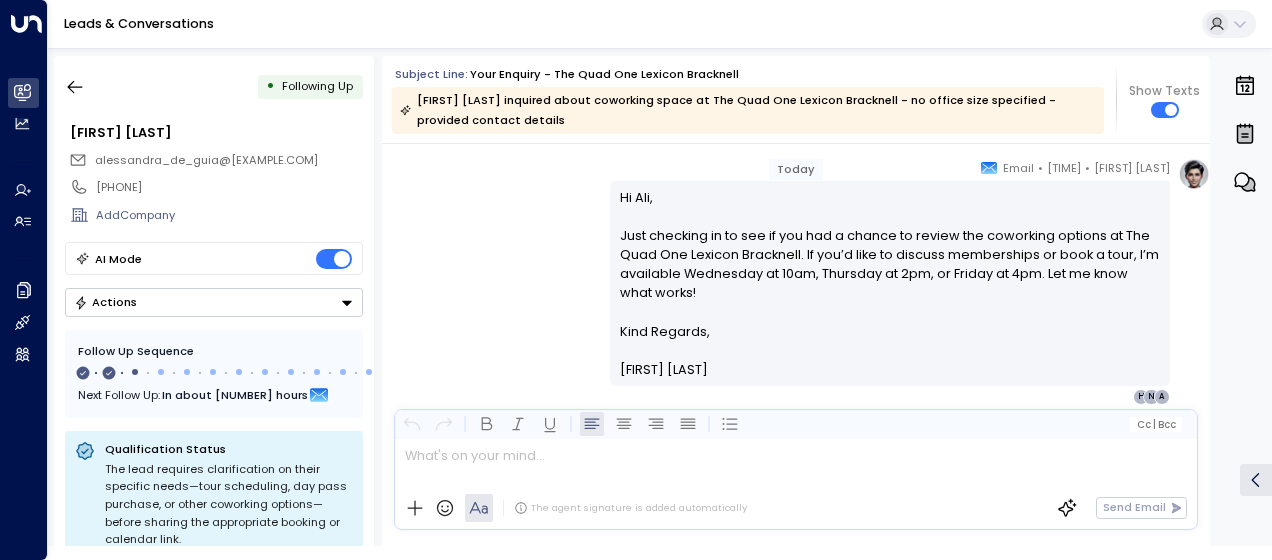 drag, startPoint x: 616, startPoint y: 308, endPoint x: 699, endPoint y: 400, distance: 123.90723 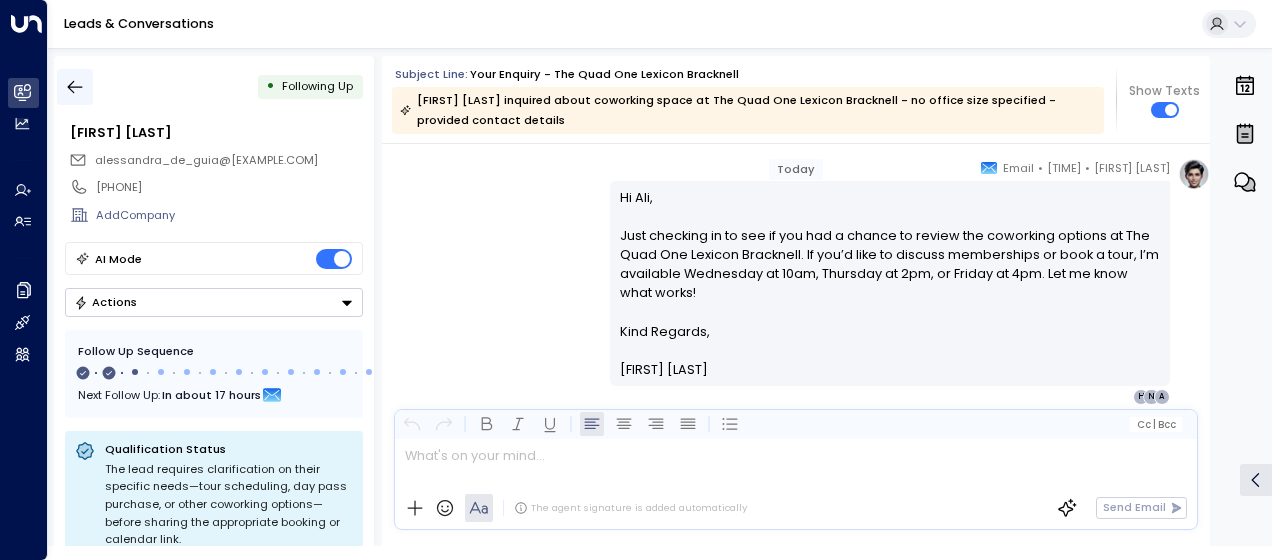 click 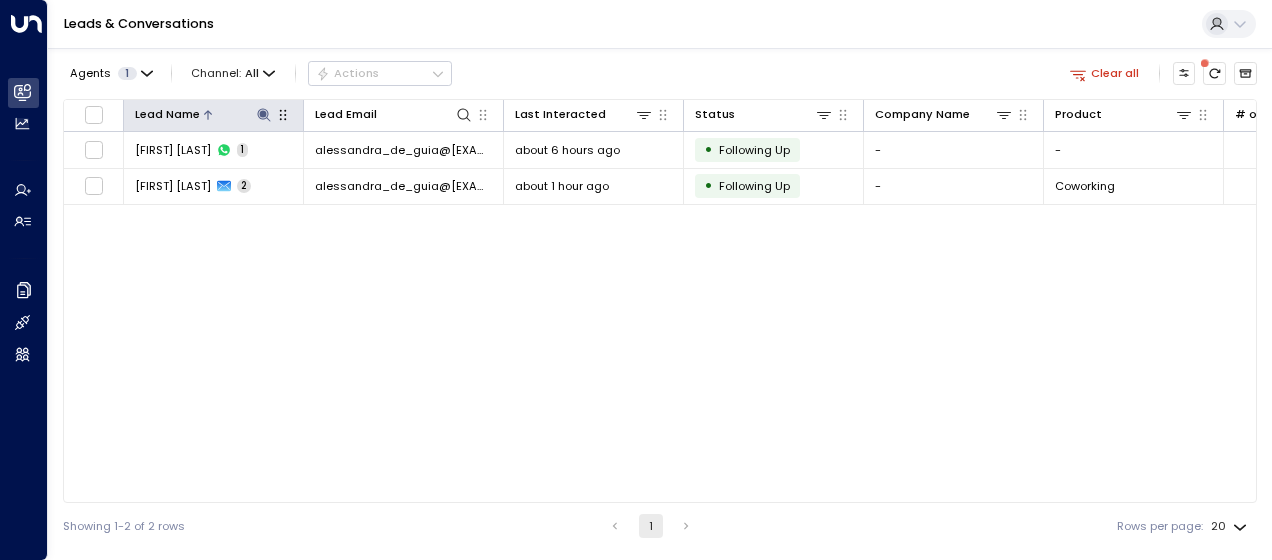 click 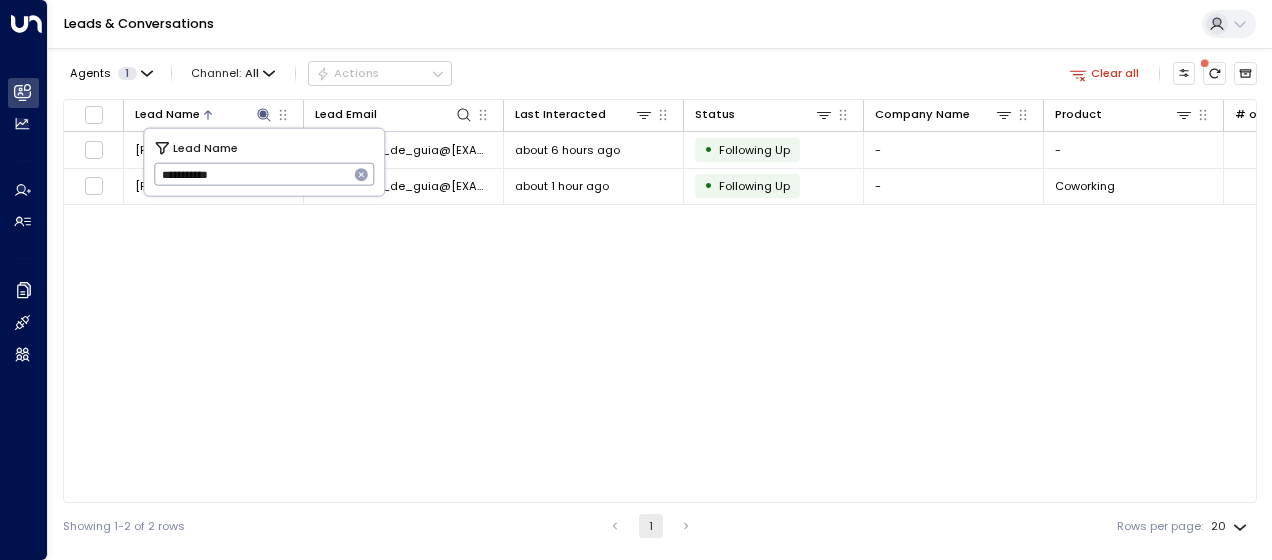 drag, startPoint x: 162, startPoint y: 174, endPoint x: 226, endPoint y: 178, distance: 64.12488 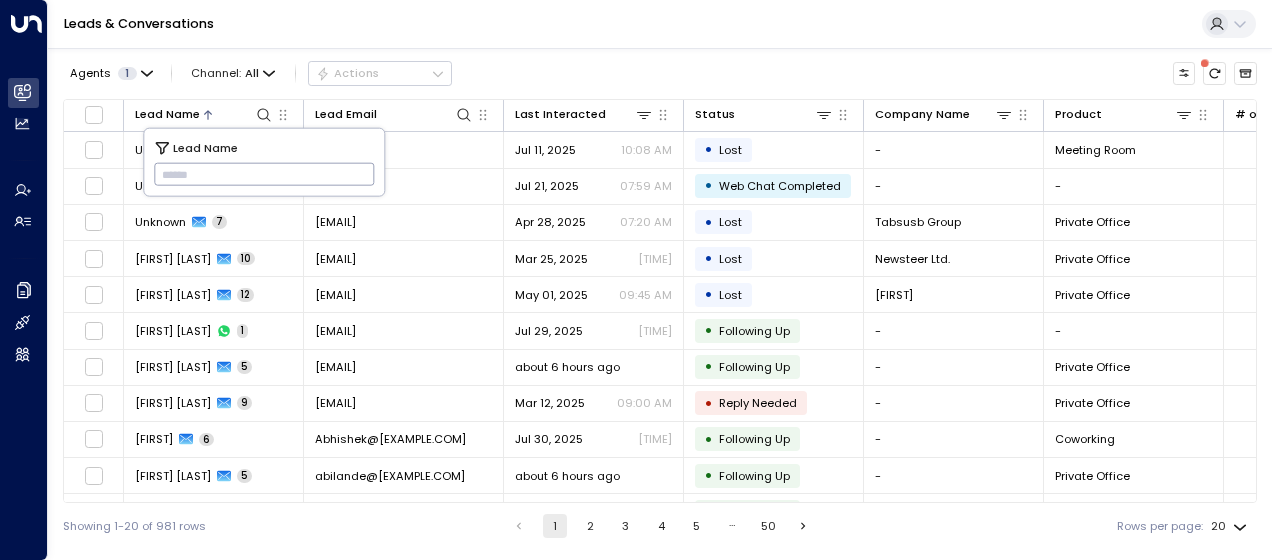 type on "**********" 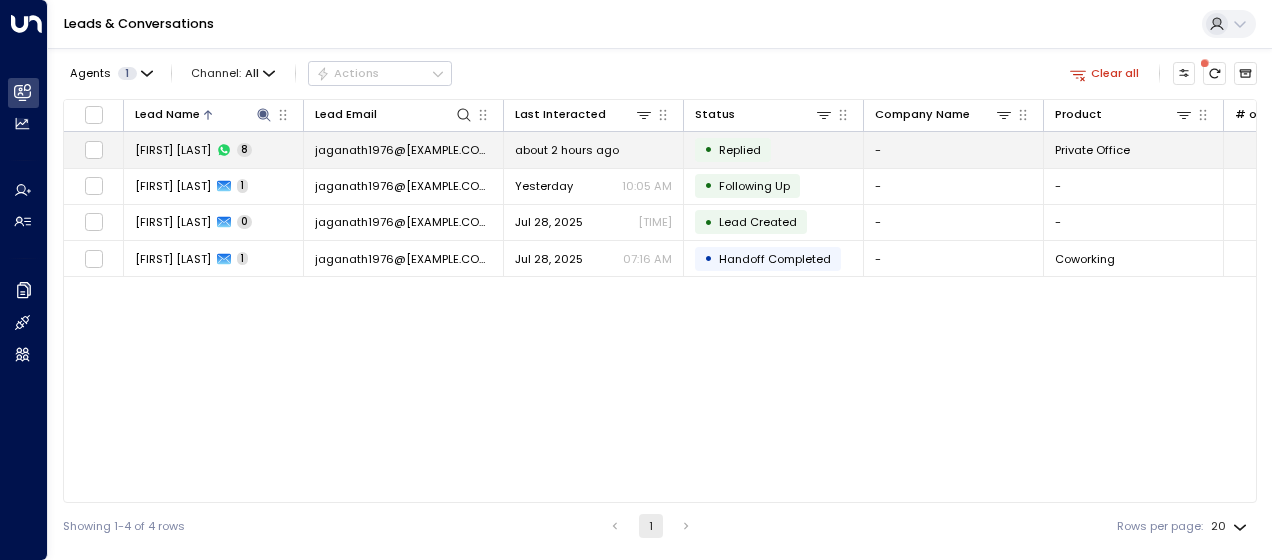 click on "about 2 hours ago" at bounding box center [567, 150] 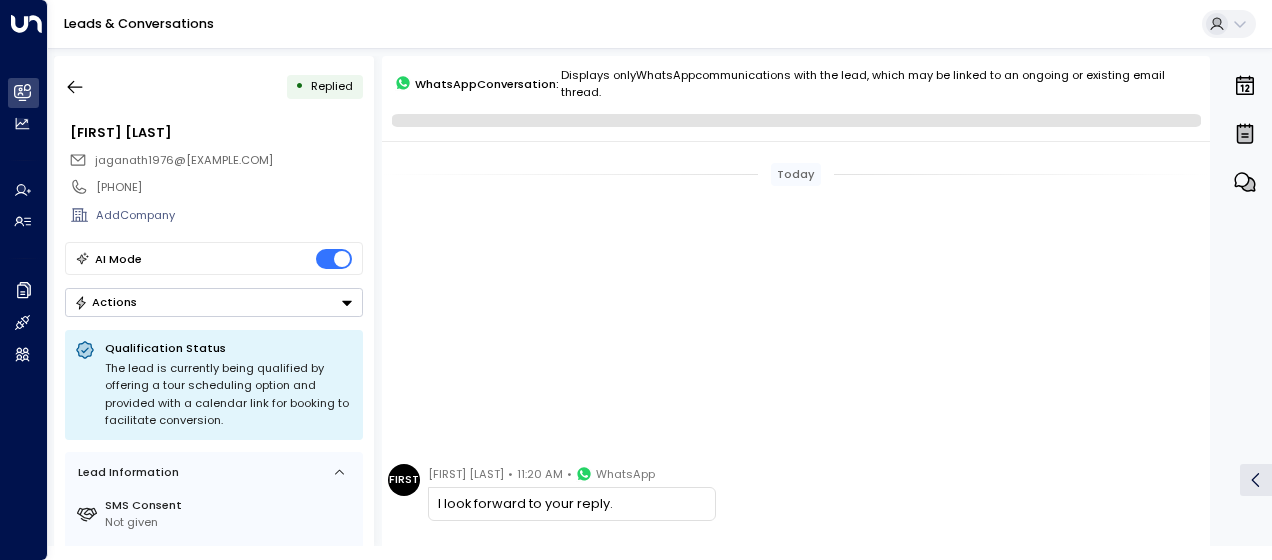 scroll, scrollTop: 510, scrollLeft: 0, axis: vertical 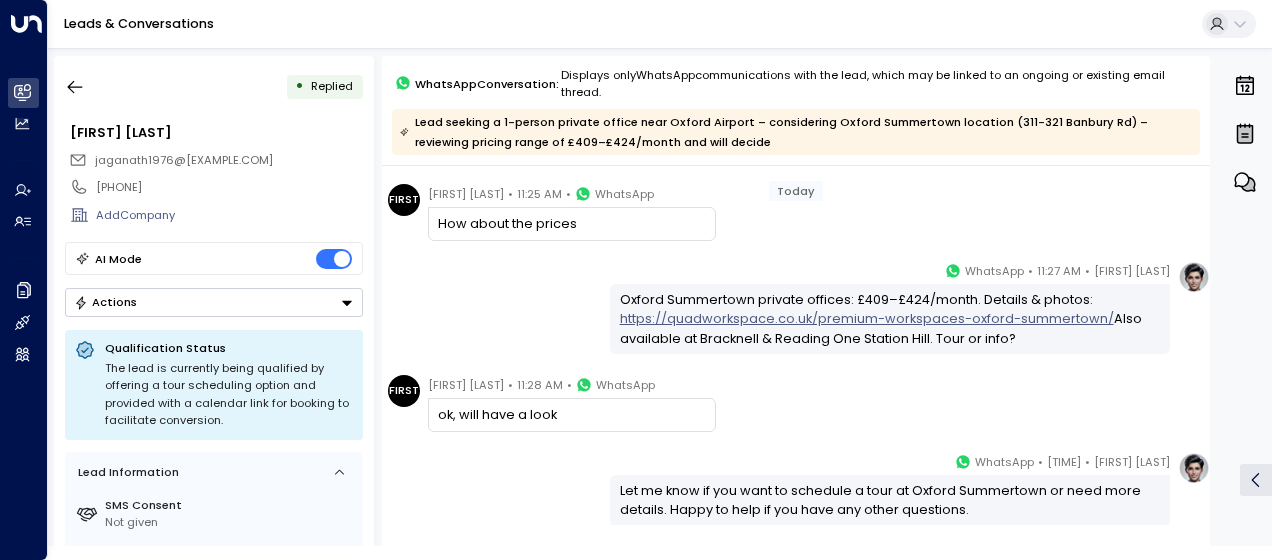drag, startPoint x: 441, startPoint y: 241, endPoint x: 1230, endPoint y: 584, distance: 860.33136 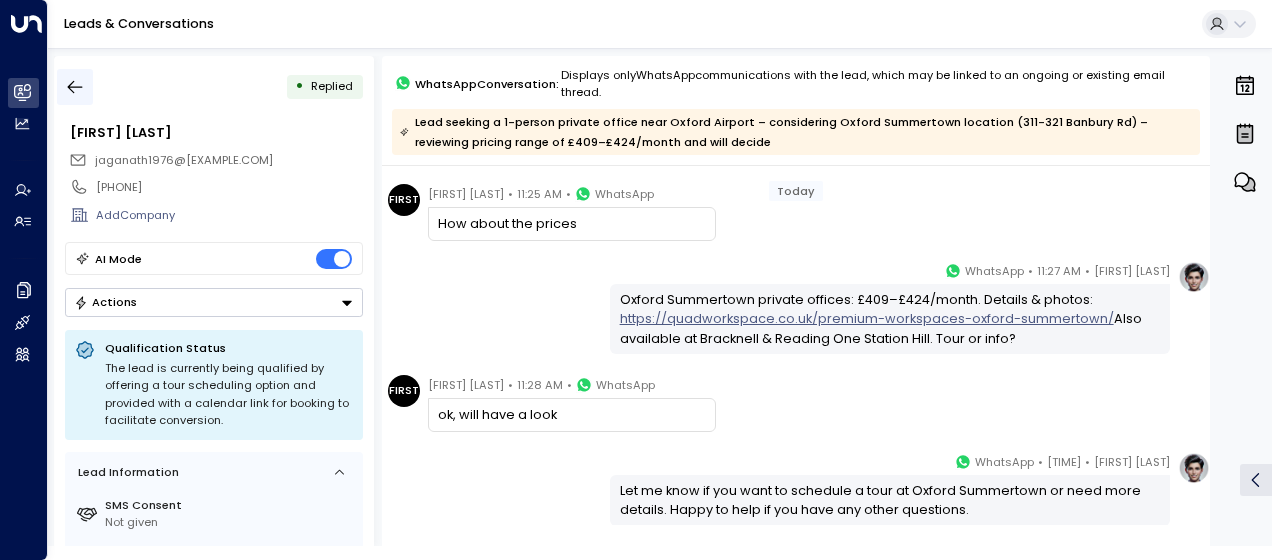 click 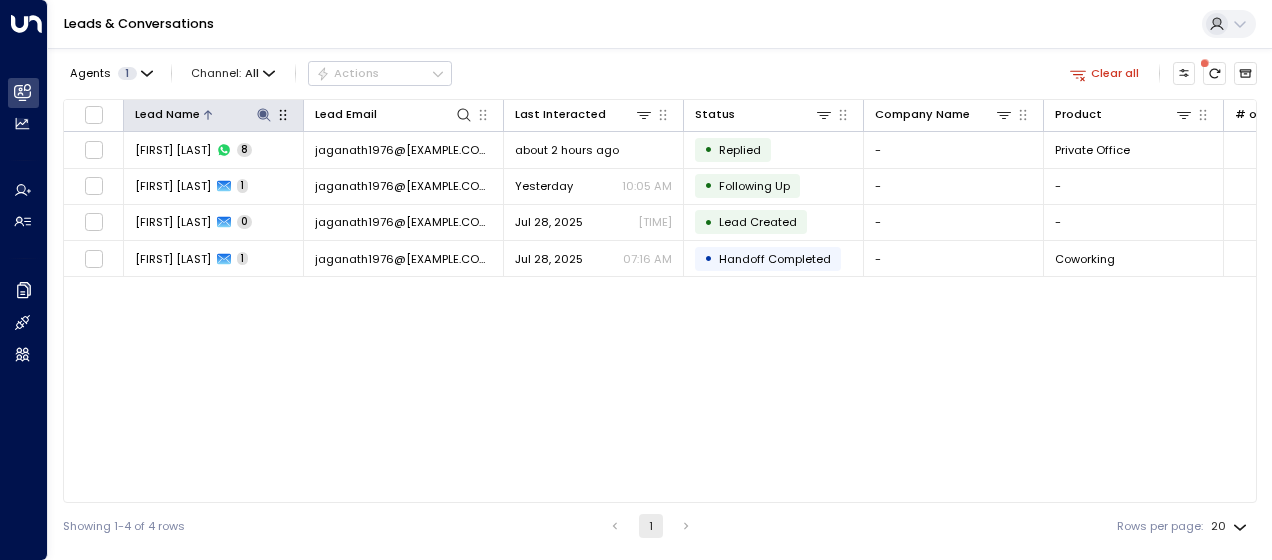click 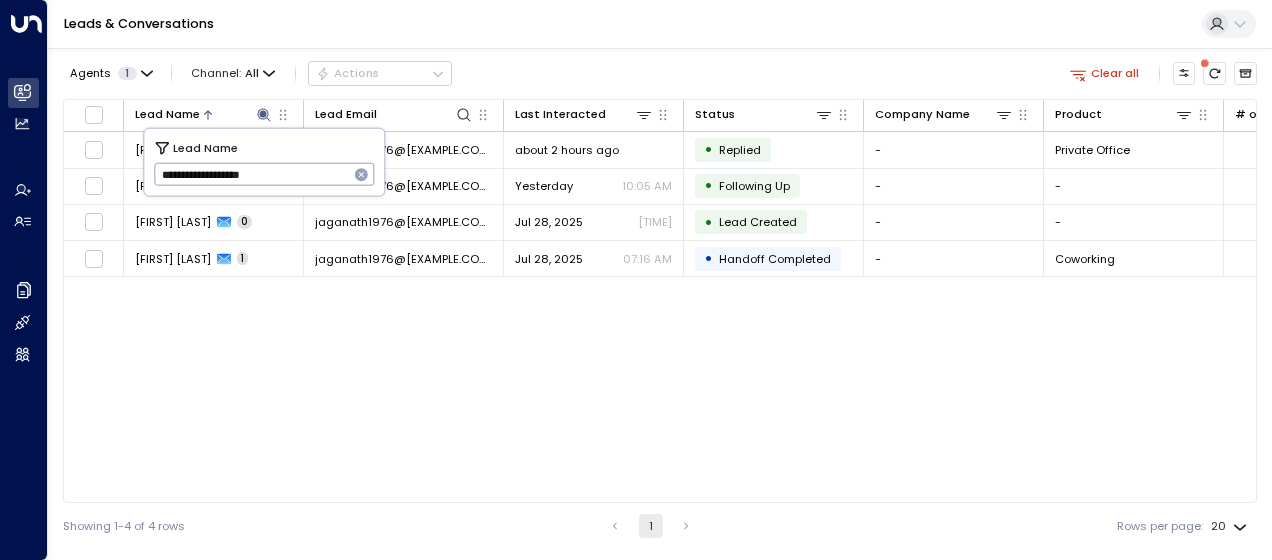 click on "**********" at bounding box center [251, 174] 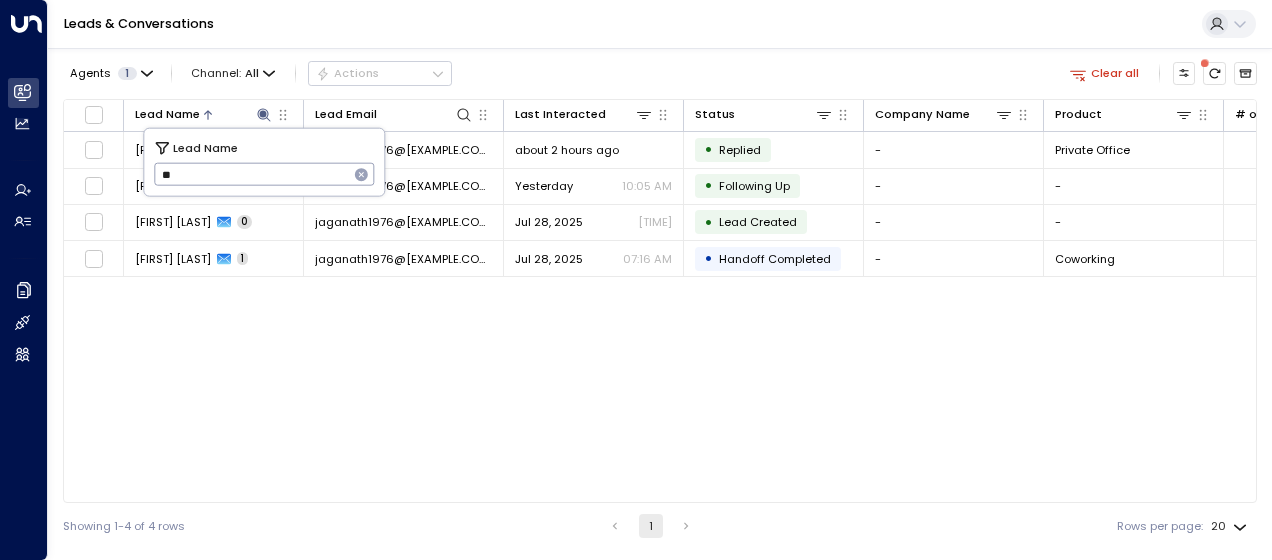 type on "*" 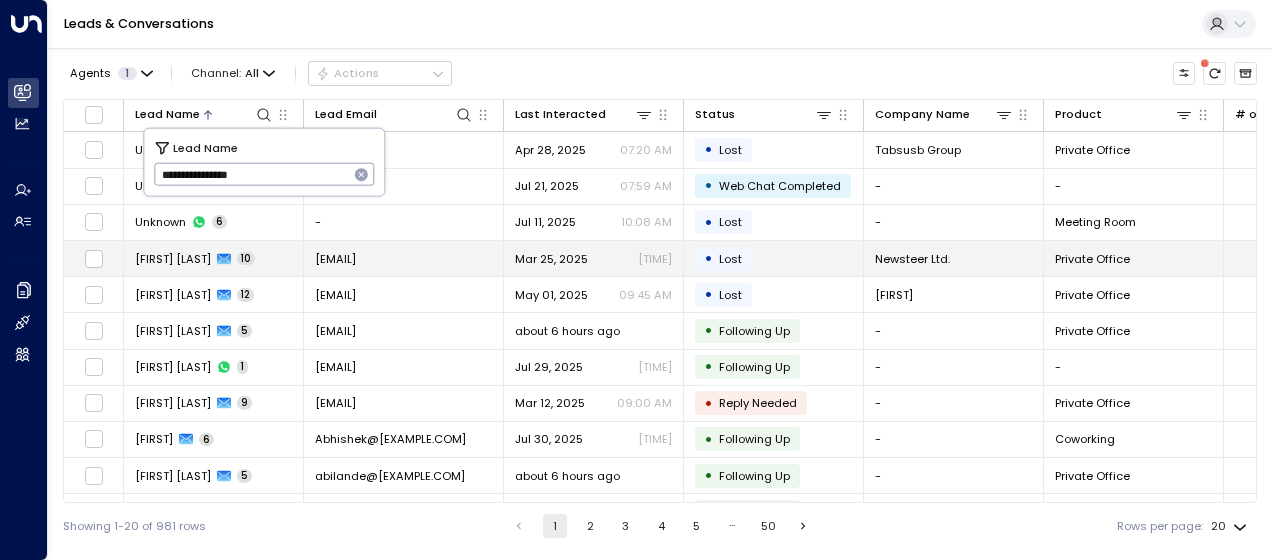 type on "**********" 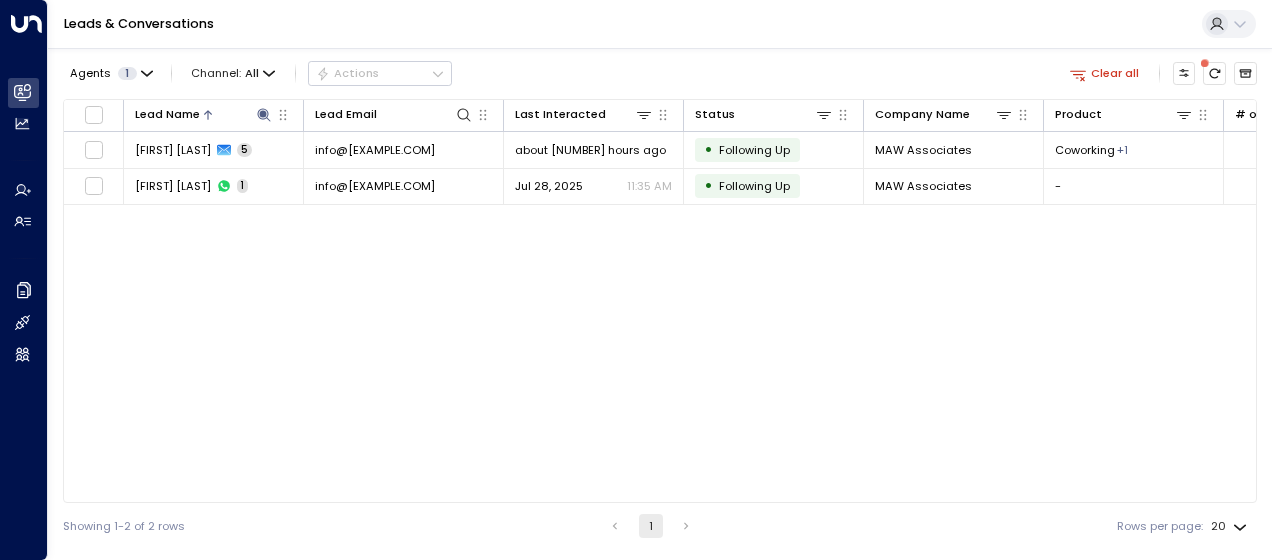 click on "Lead Name Lead Email Last Interacted Status Company Name Product # of people AI mode Trigger Phone Region Location Matthew [LAST] 5 info@[EXAMPLE.COM] about 5 hours ago • Following Up MAW Associates Coworking + 1 1 sales@[EXAMPLE.COM] [PHONE] [CITY] The Quad One Lexicon Bracknell Matthew [LAST] 1 info@[EXAMPLE.COM] Jul 28, 2025 11:35 AM • Following Up MAW Associates - - [PHONE] [PHONE] - -" at bounding box center [660, 301] 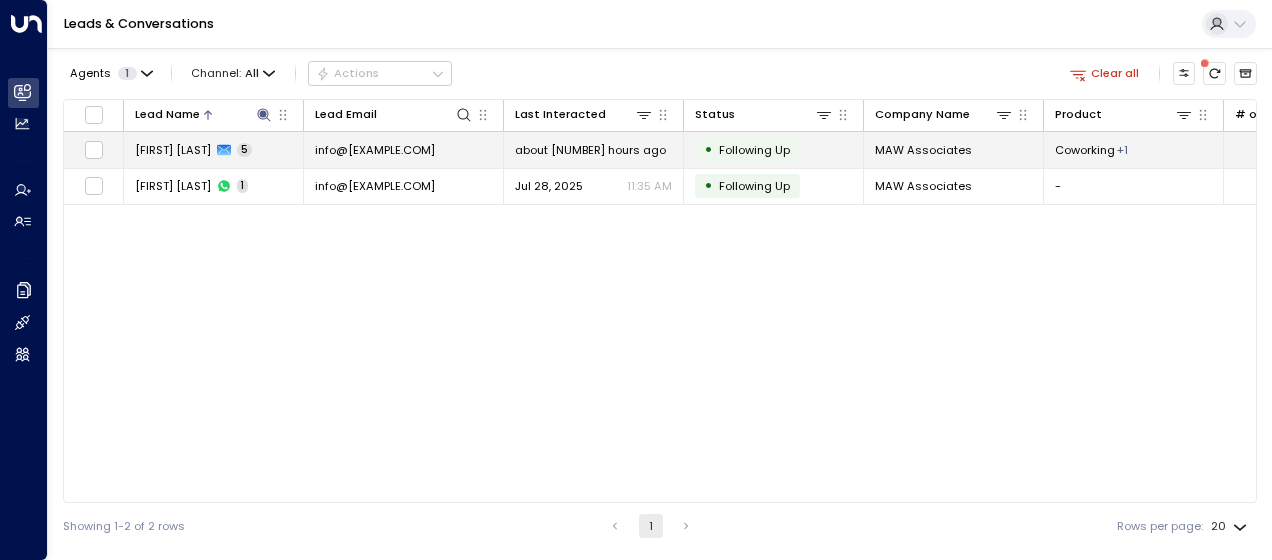click on "about [NUMBER] hours ago" at bounding box center (590, 150) 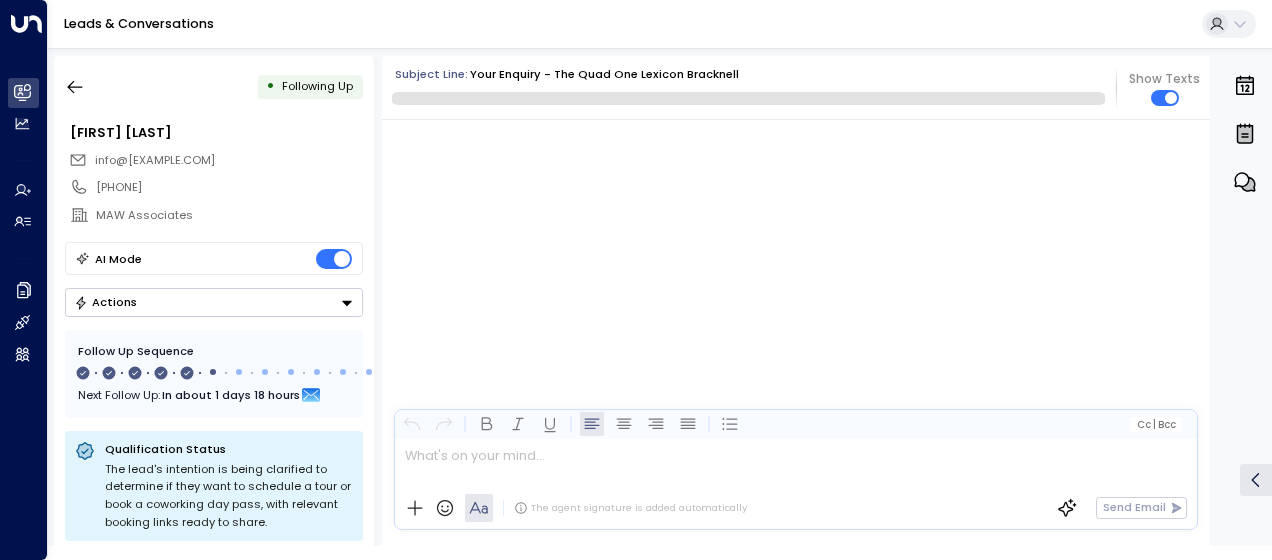 scroll, scrollTop: 3328, scrollLeft: 0, axis: vertical 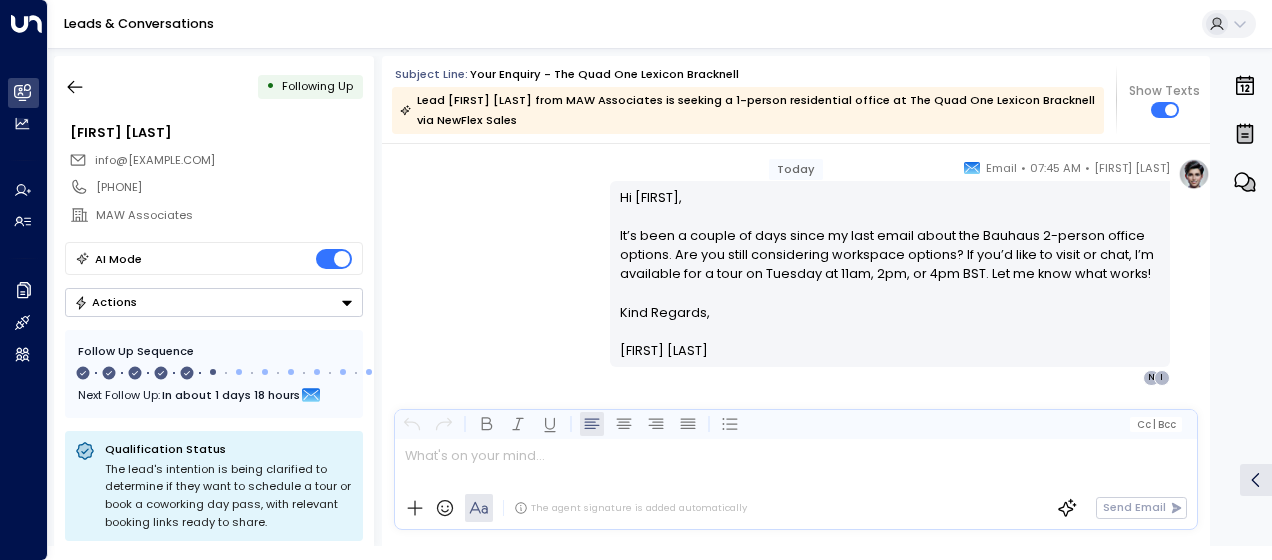 drag, startPoint x: 613, startPoint y: 194, endPoint x: 769, endPoint y: 396, distance: 255.22539 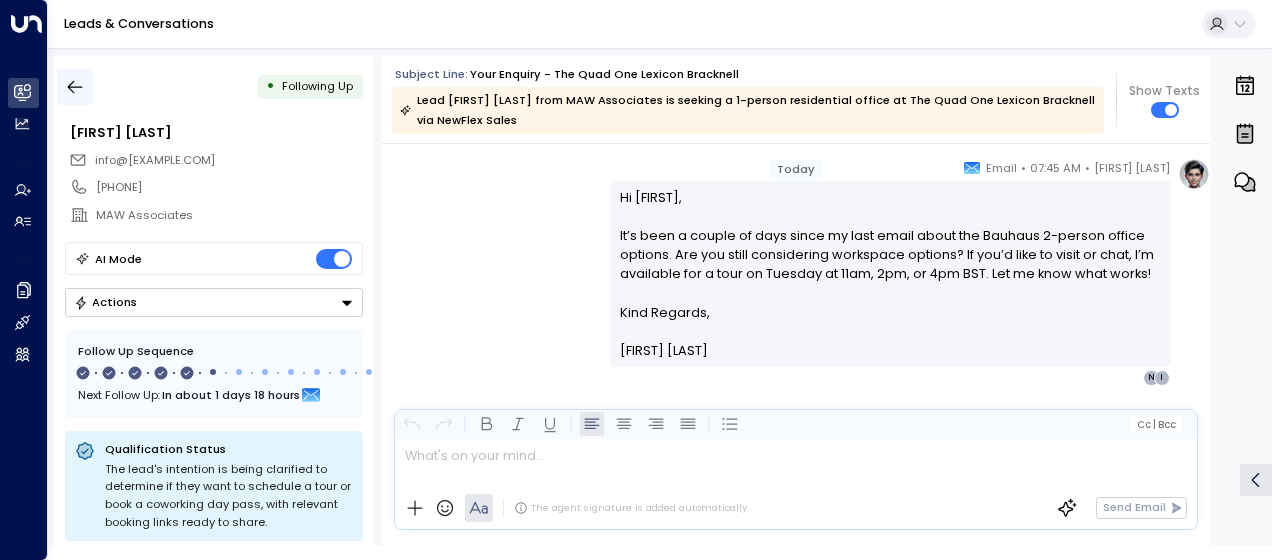 click 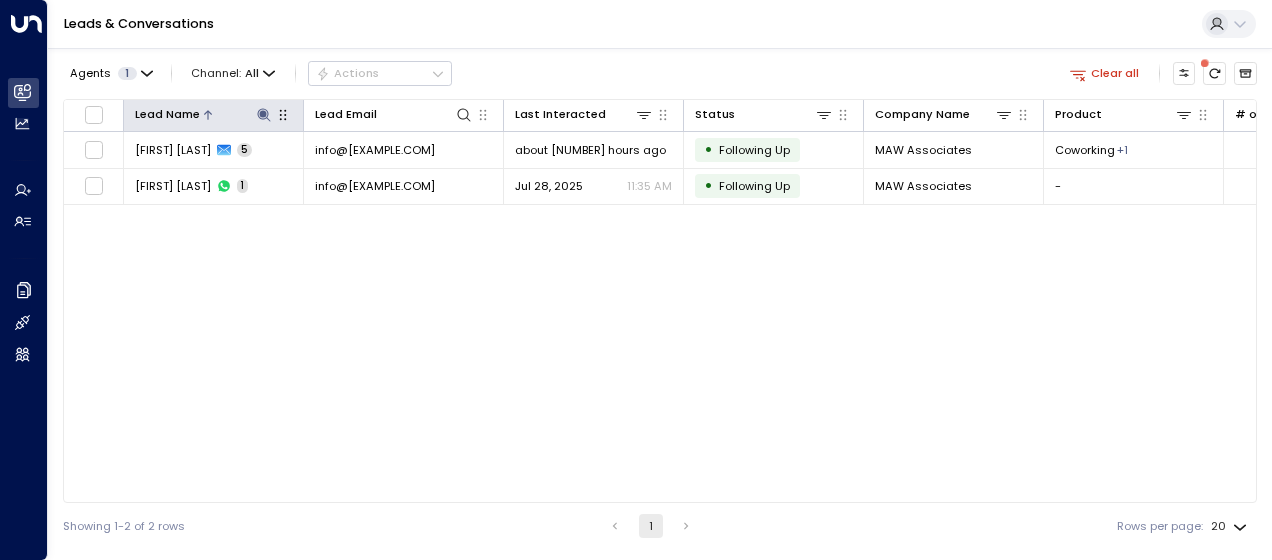 click 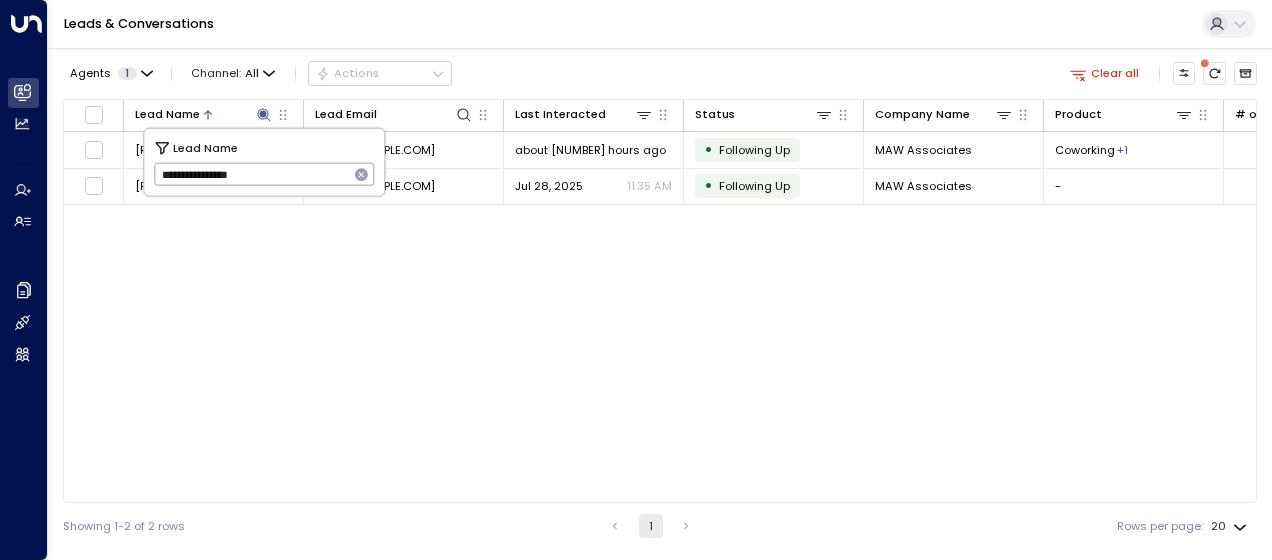 click on "**********" at bounding box center (251, 174) 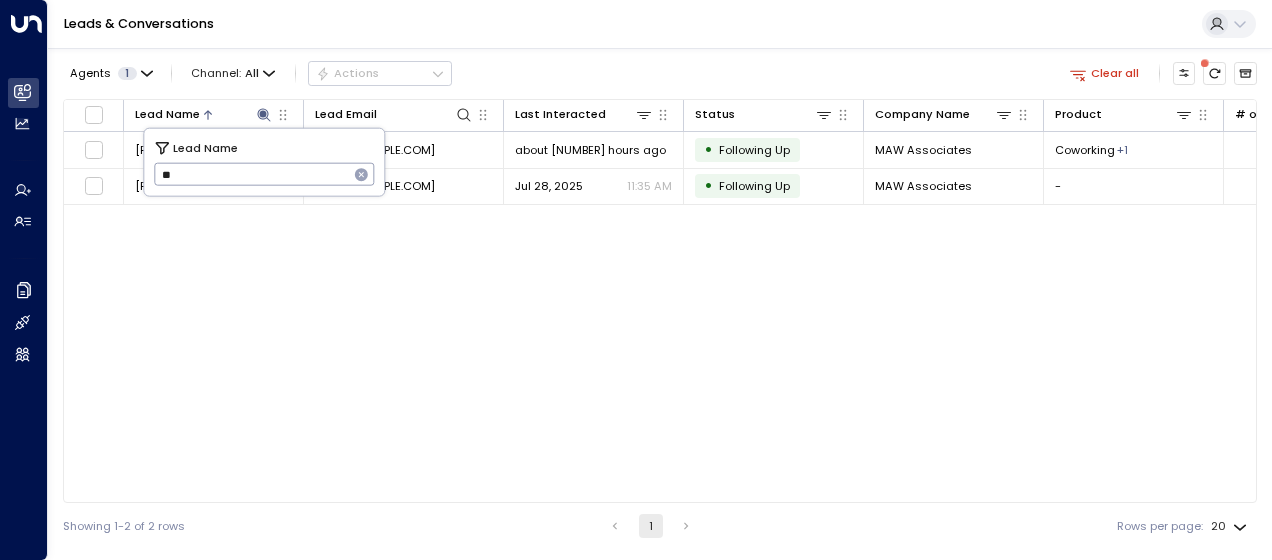 type on "*" 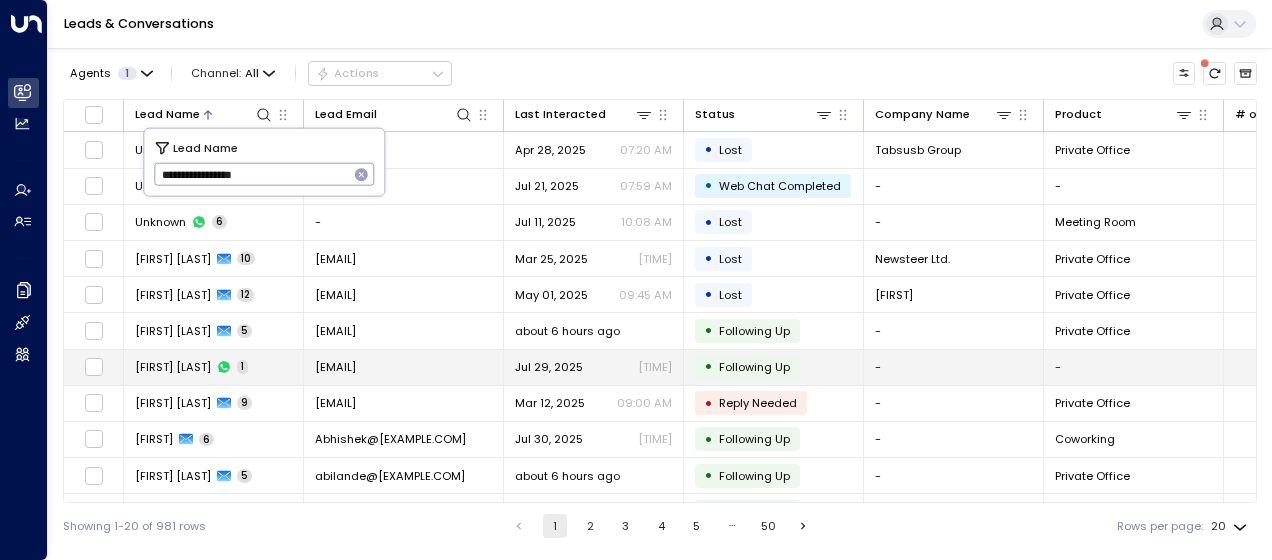 type on "**********" 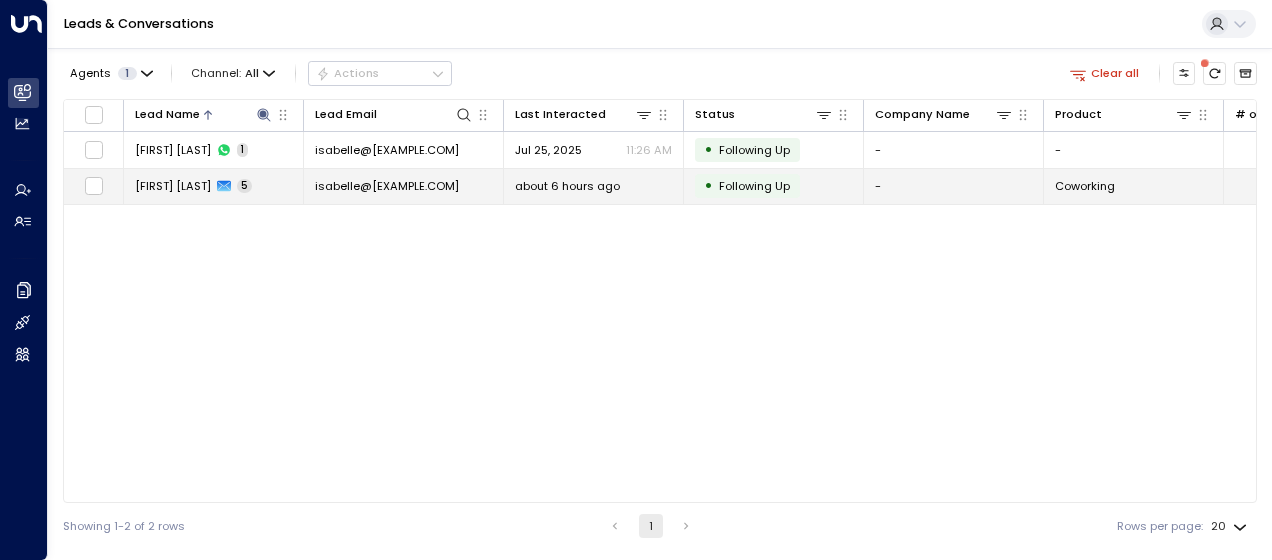 click on "about 6 hours ago" at bounding box center (567, 186) 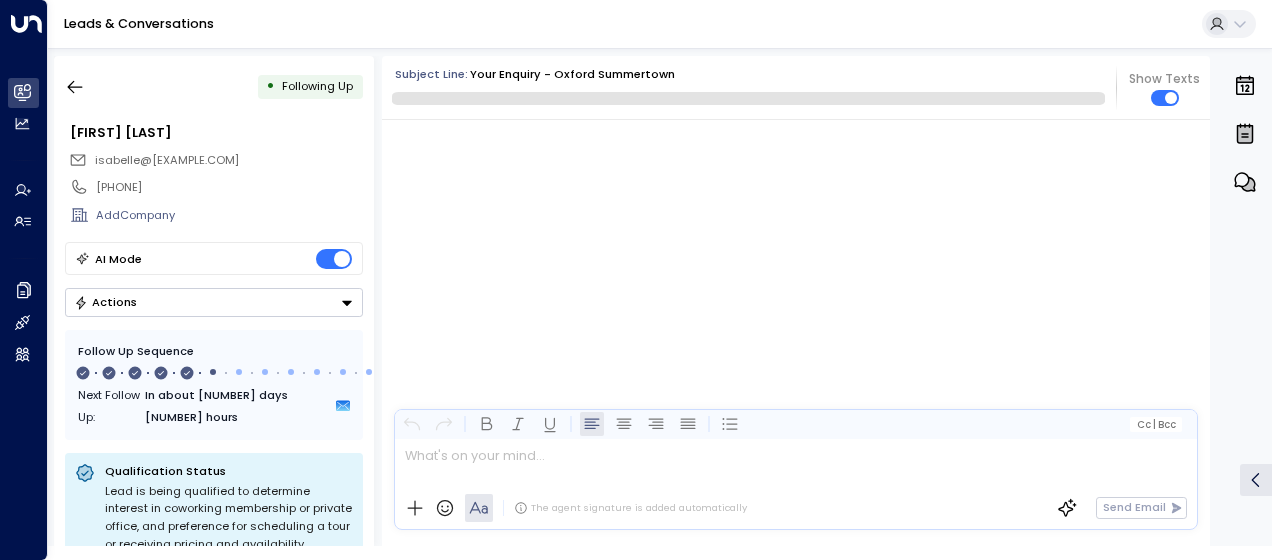 scroll, scrollTop: 3773, scrollLeft: 0, axis: vertical 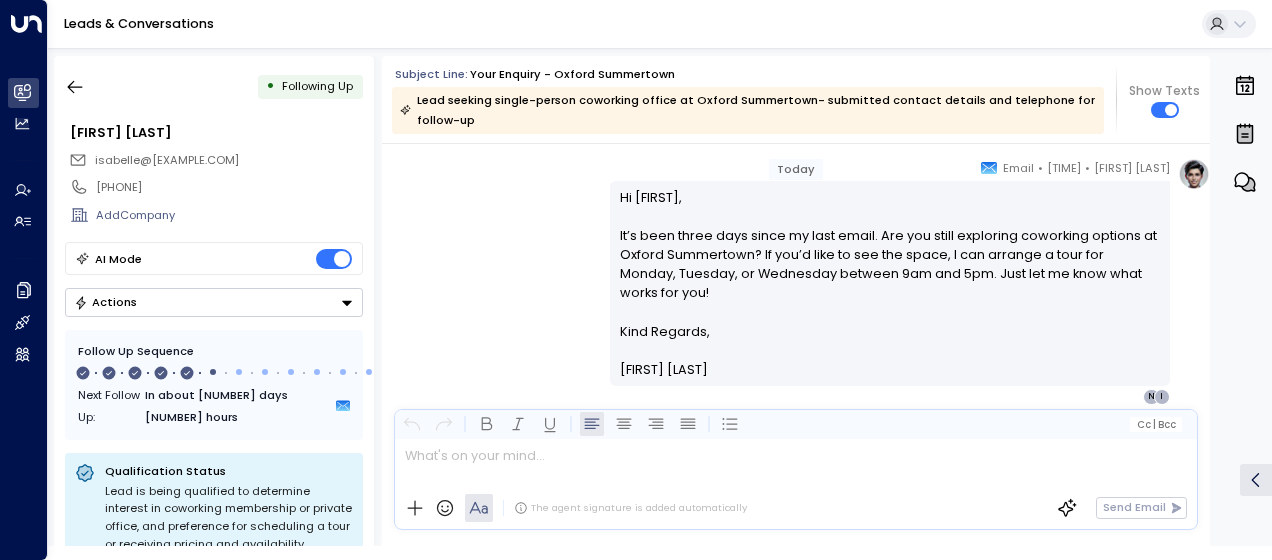 drag, startPoint x: 614, startPoint y: 325, endPoint x: 697, endPoint y: 436, distance: 138.60014 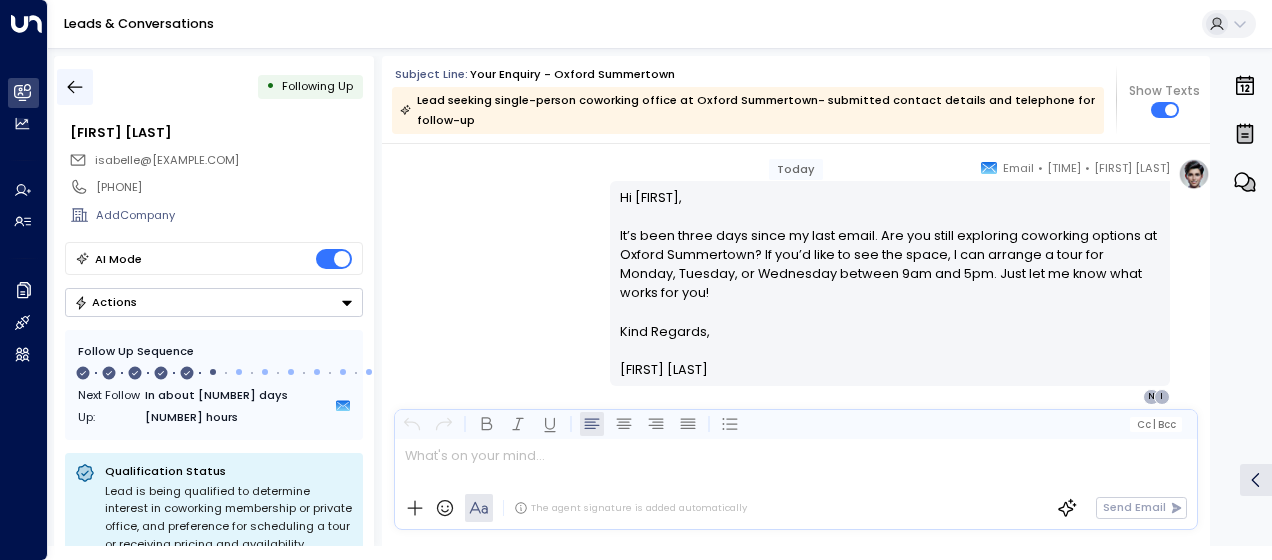 click 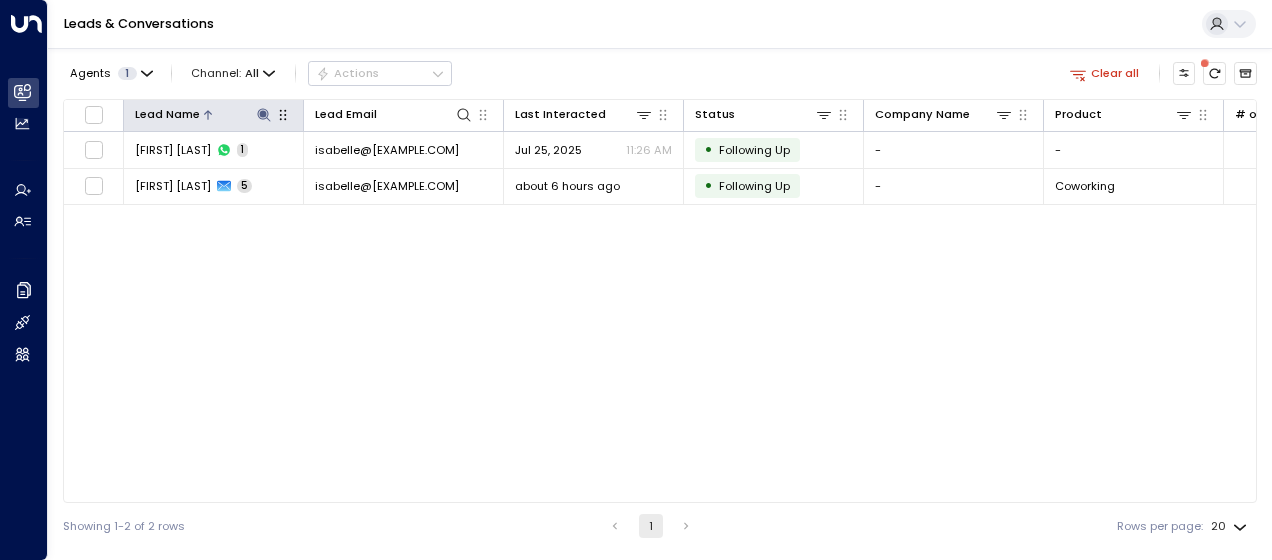 click 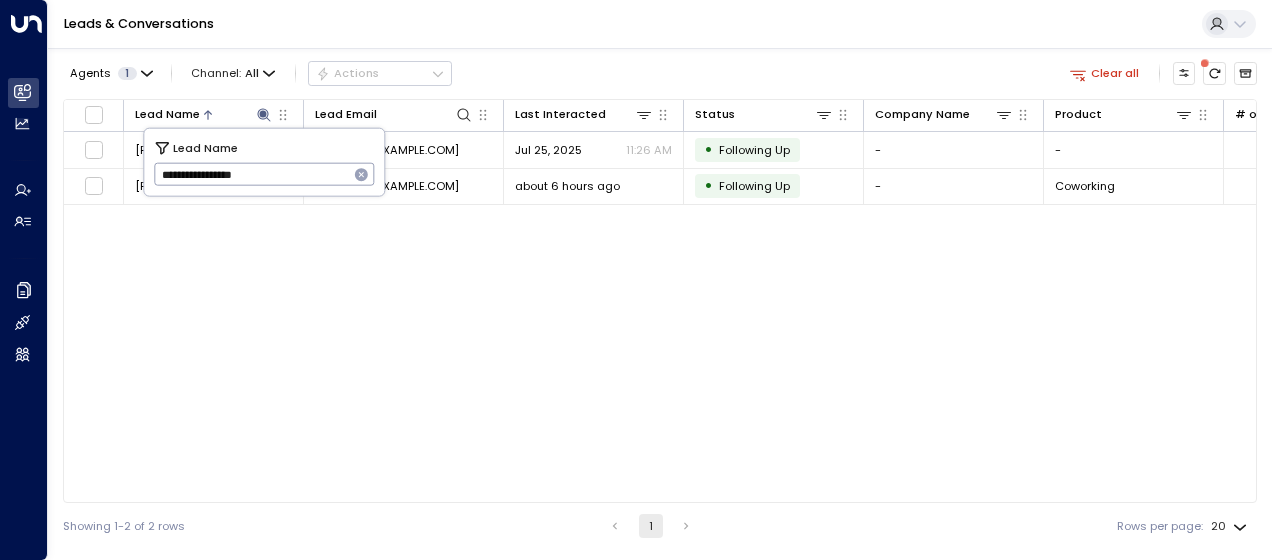 click on "**********" at bounding box center [251, 174] 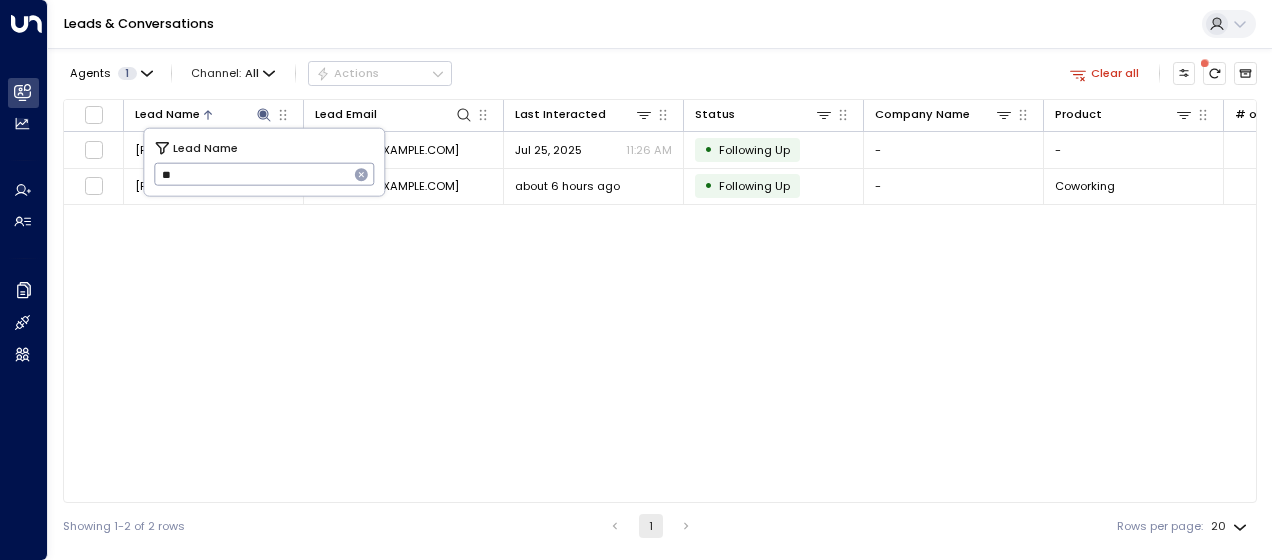 type on "*" 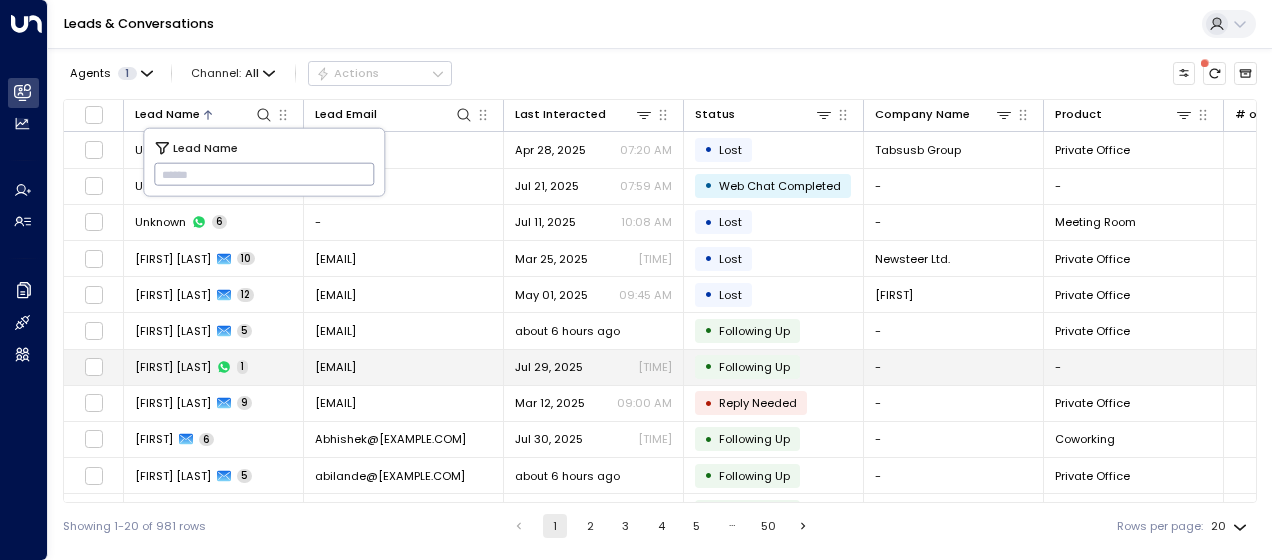 type on "**********" 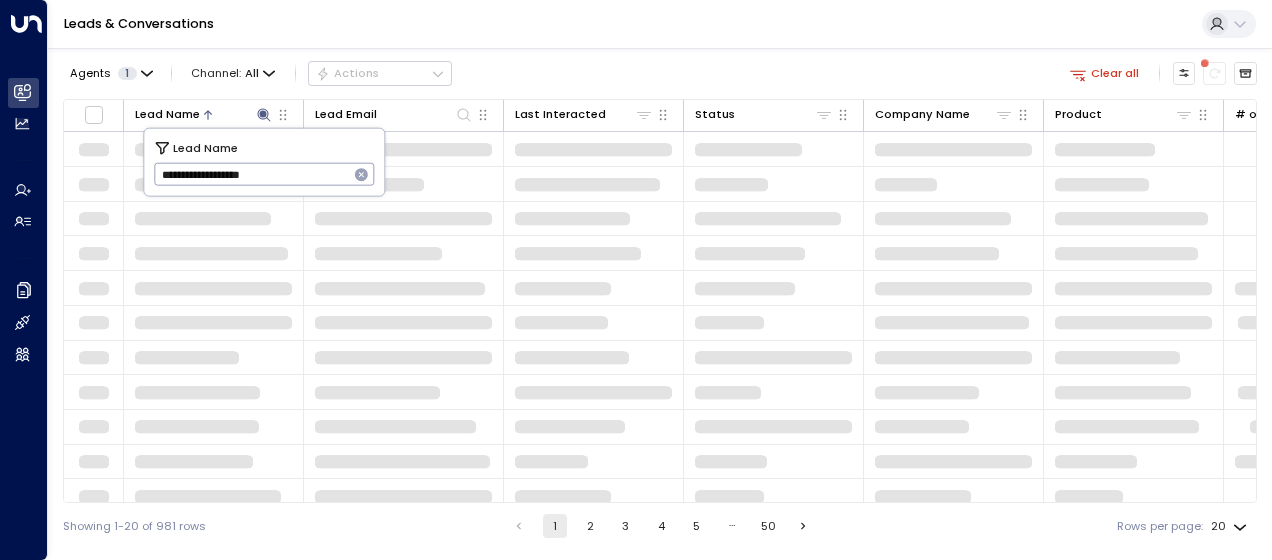 click at bounding box center [187, 358] 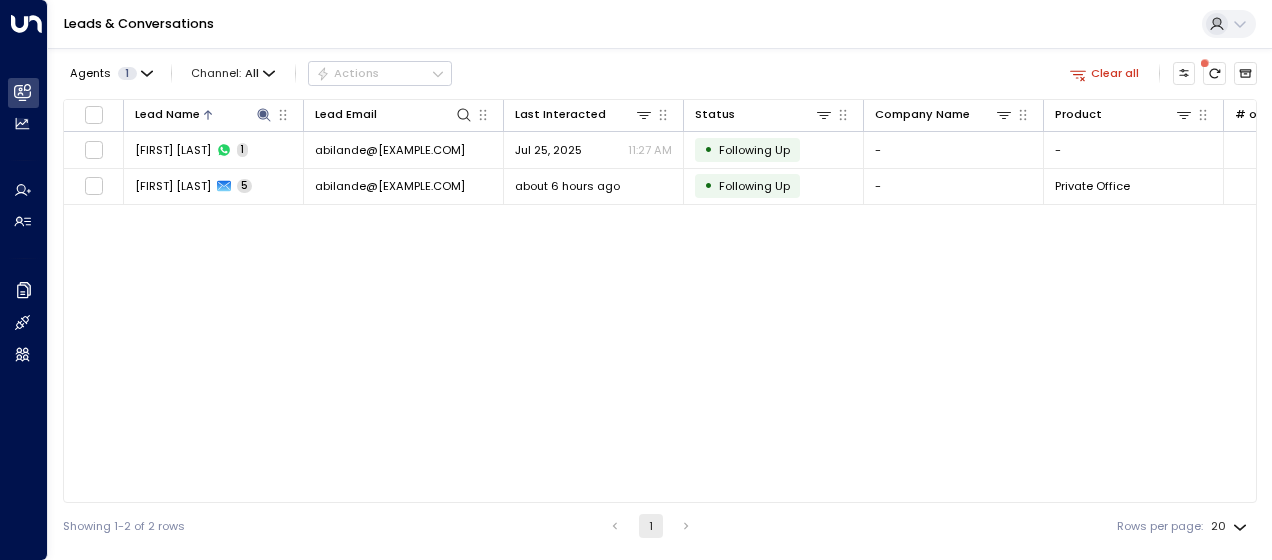 click on "Lead Name Lead Email Last Interacted Status Company Name Product # of people AI mode Trigger Phone Region Location Abigirl [LAST] 1 abilande@[EXAMPLE.COM] Jul 25, 2025 11:27 AM • Following Up - - - +447877951620 +447877951620 - - Abigirl [LAST] 5 abilande@[EXAMPLE.COM] about 6 hours ago • Following Up - Private Office 2 sales@[EXAMPLE.COM] +447877951620 Manchester [CITY]" at bounding box center (660, 301) 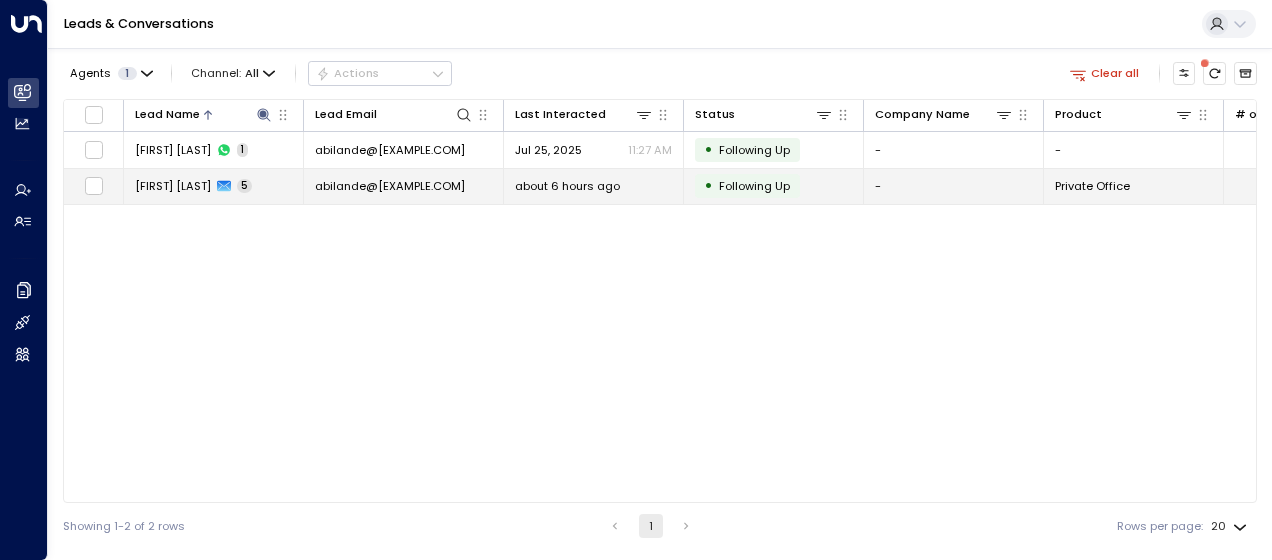drag, startPoint x: 220, startPoint y: 354, endPoint x: 389, endPoint y: 181, distance: 241.84706 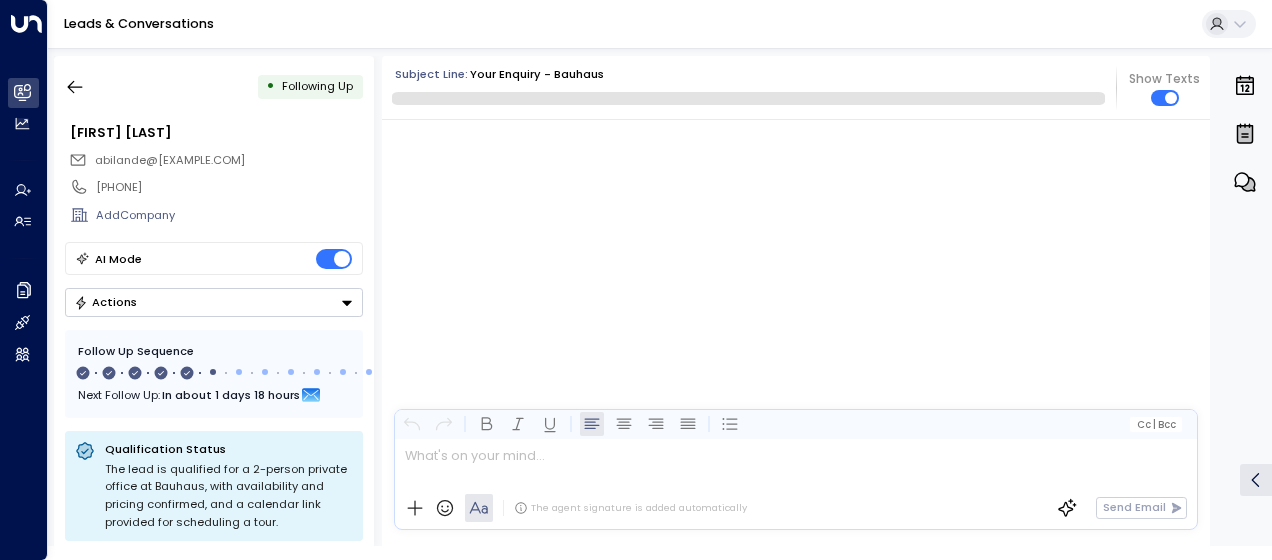 scroll, scrollTop: 2846, scrollLeft: 0, axis: vertical 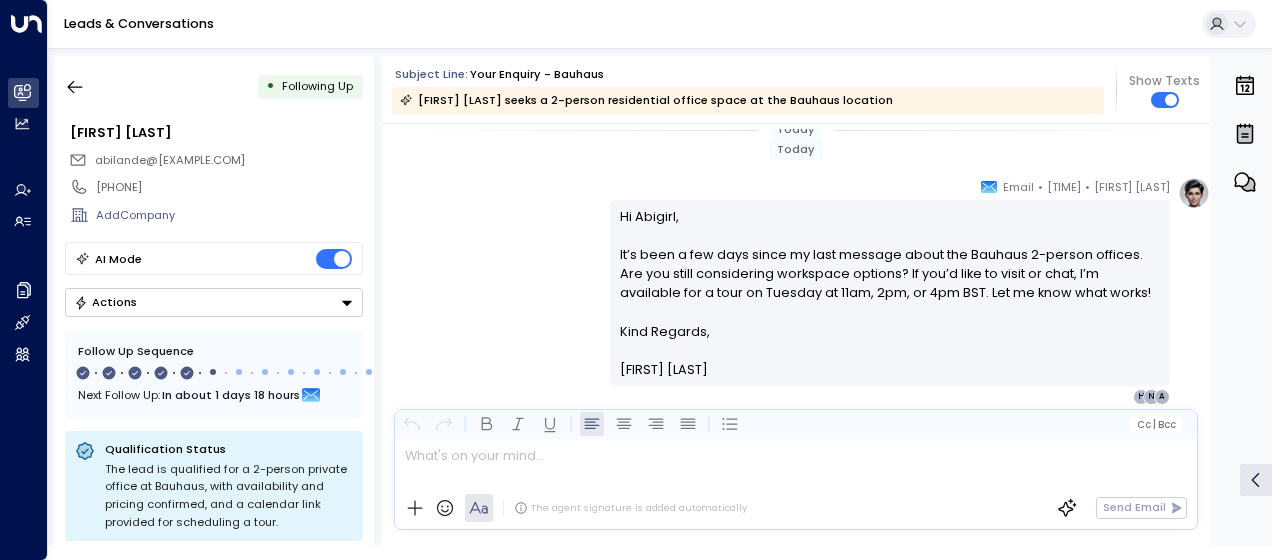 drag, startPoint x: 618, startPoint y: 310, endPoint x: 738, endPoint y: 442, distance: 178.39282 